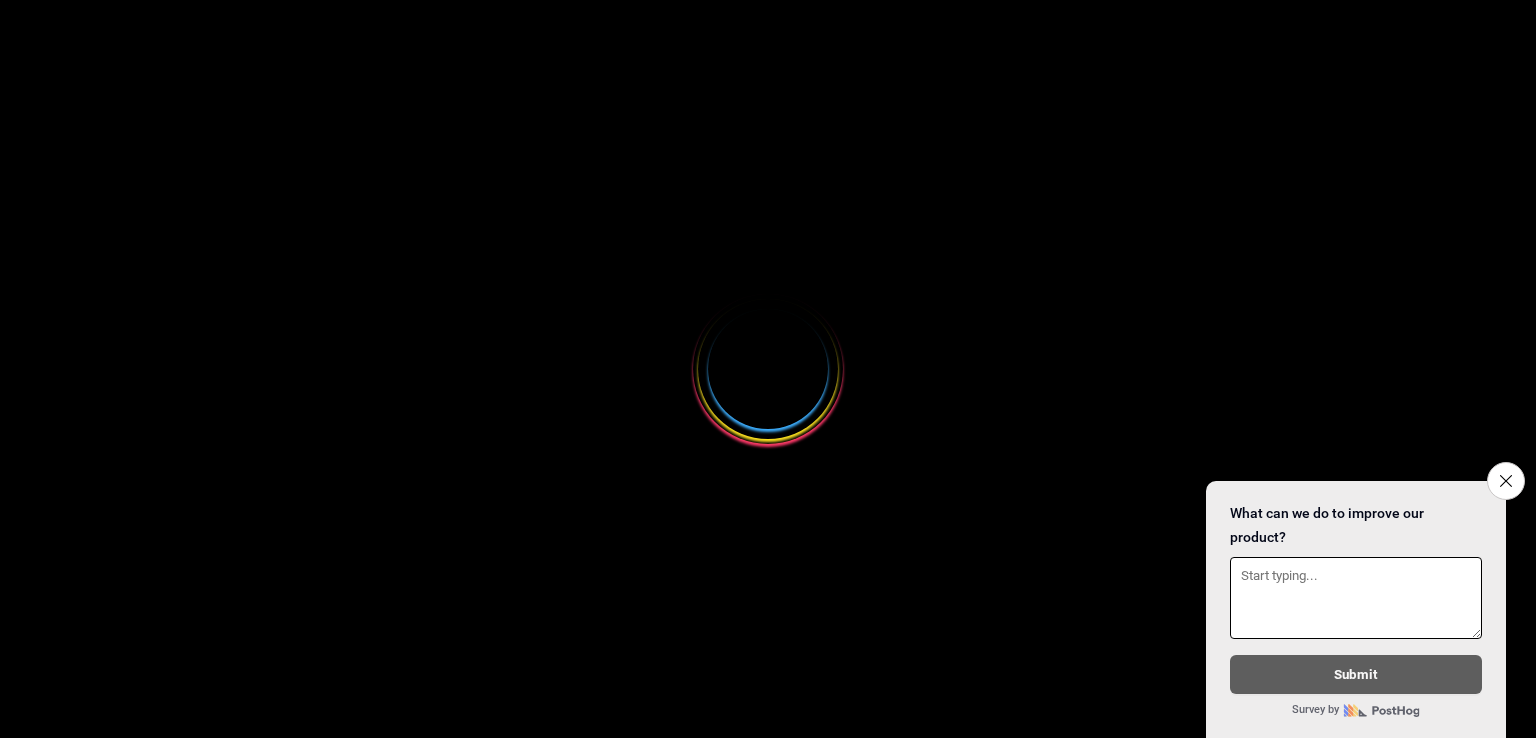 scroll, scrollTop: 0, scrollLeft: 0, axis: both 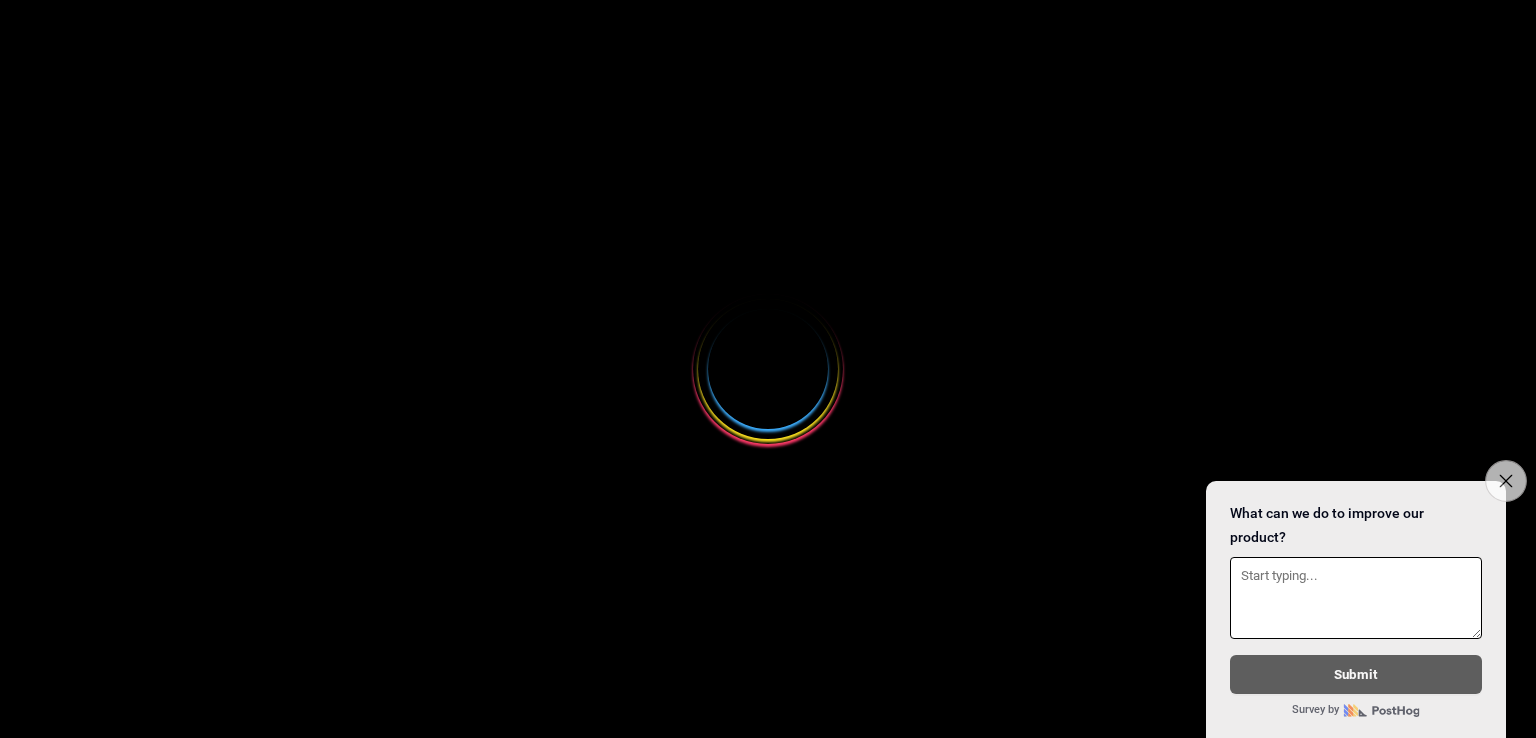 click on "Close survey" at bounding box center [1506, 481] 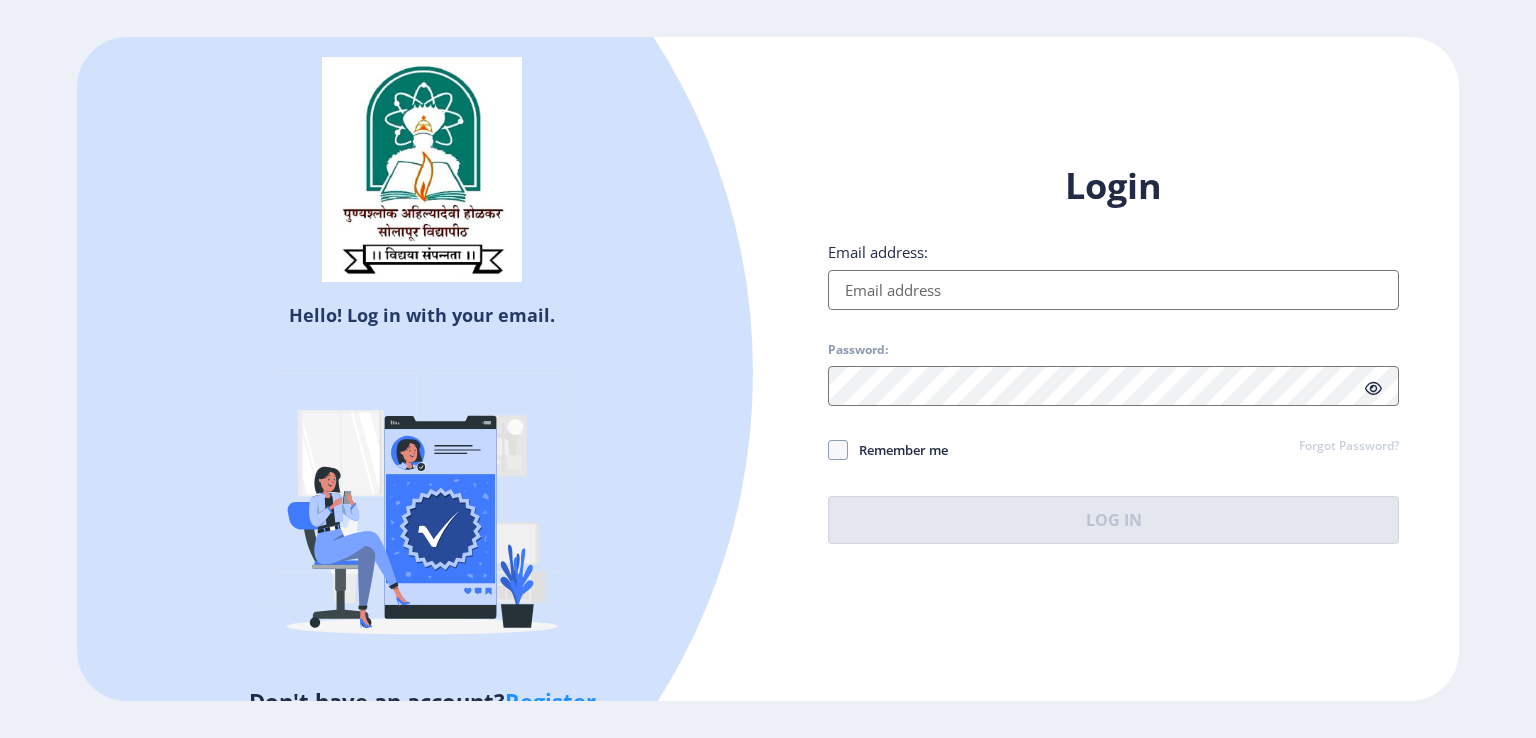 click 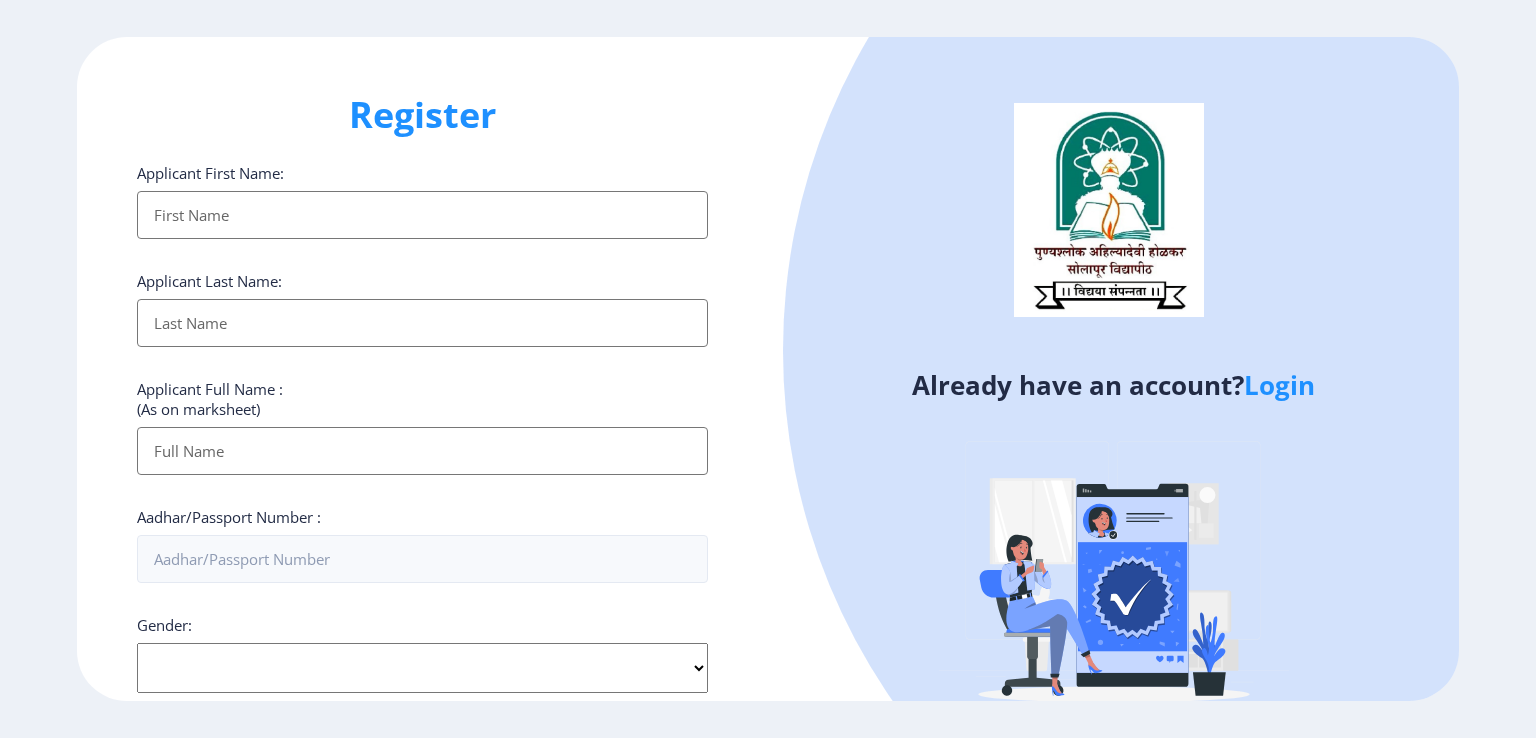click on "Applicant First Name:" at bounding box center (422, 215) 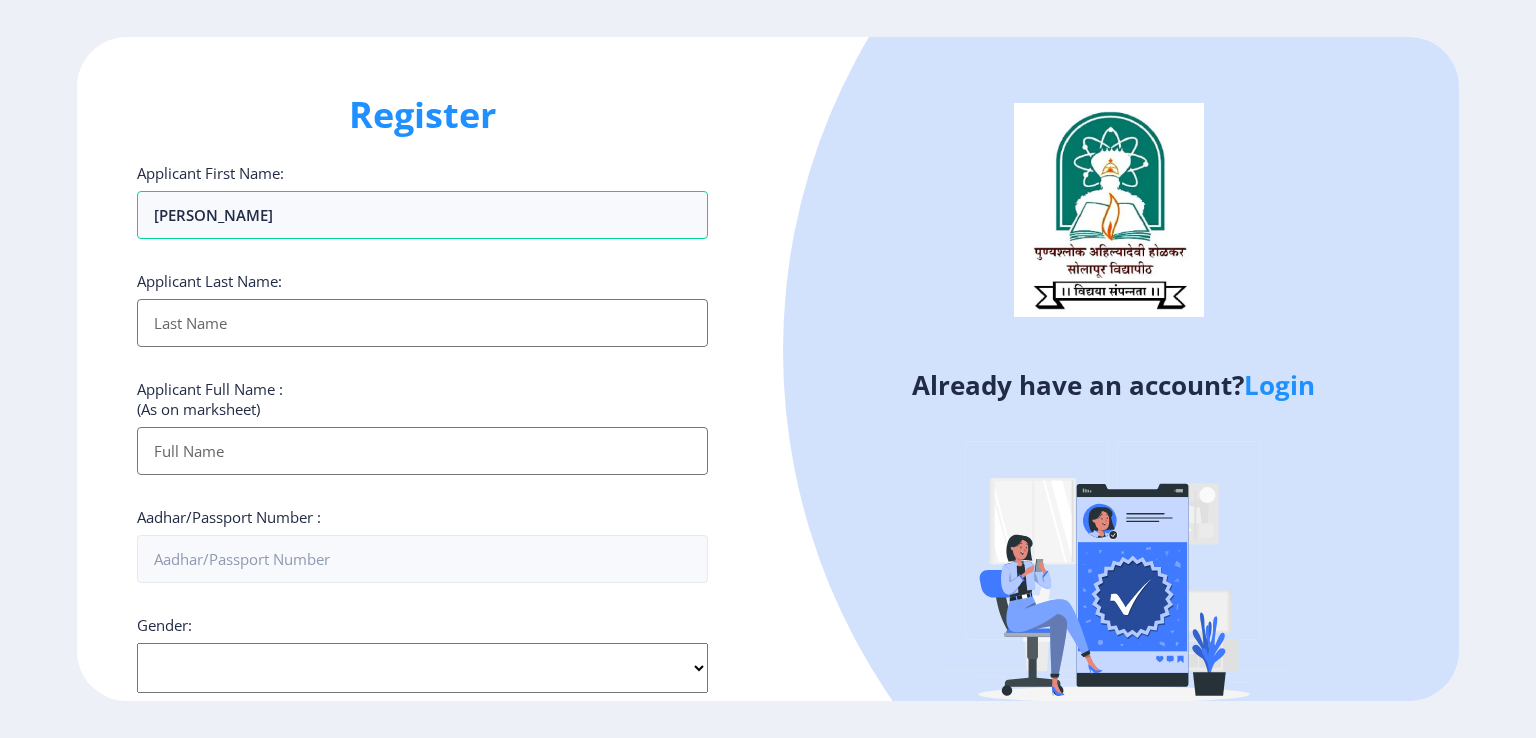 type on "SHARMILA" 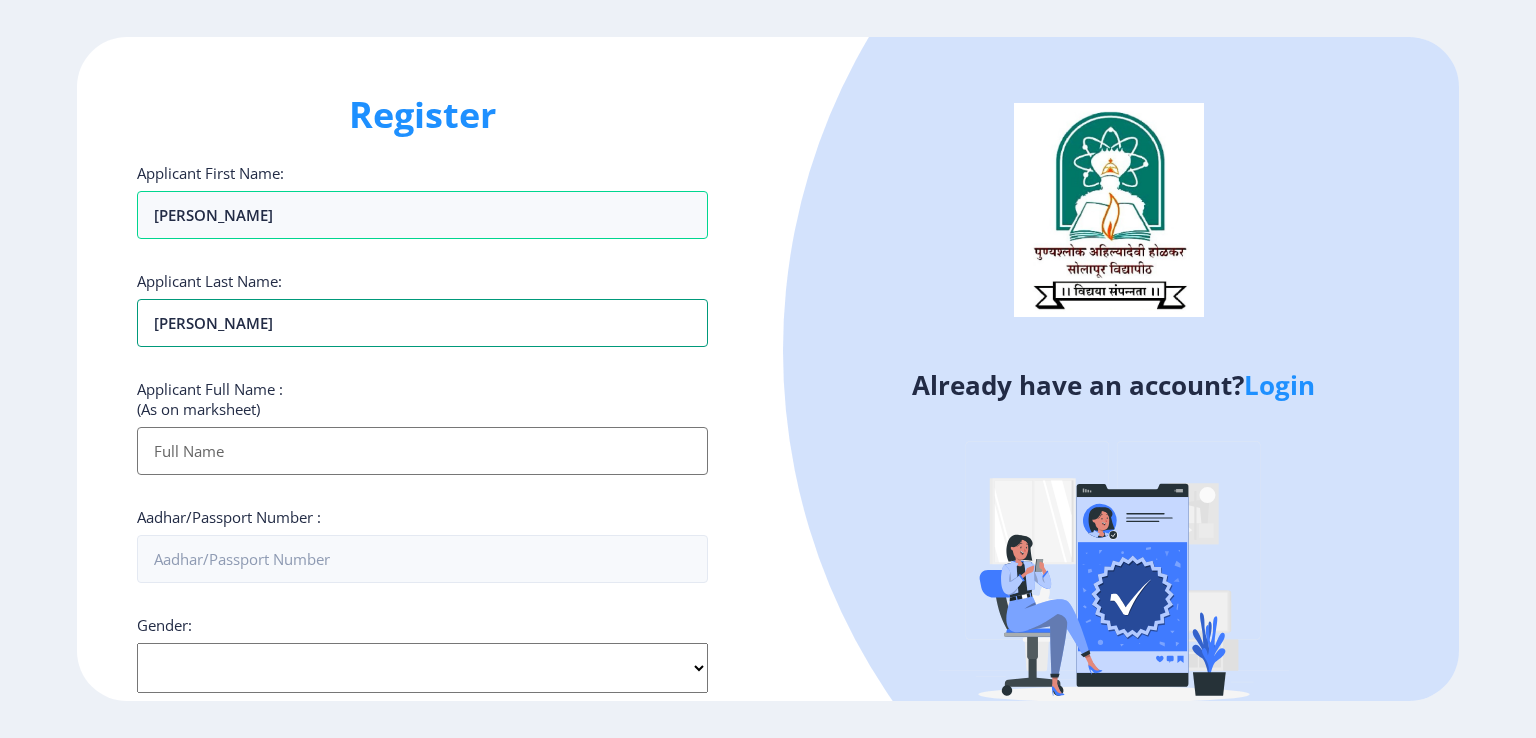 type on "SUPEKAR" 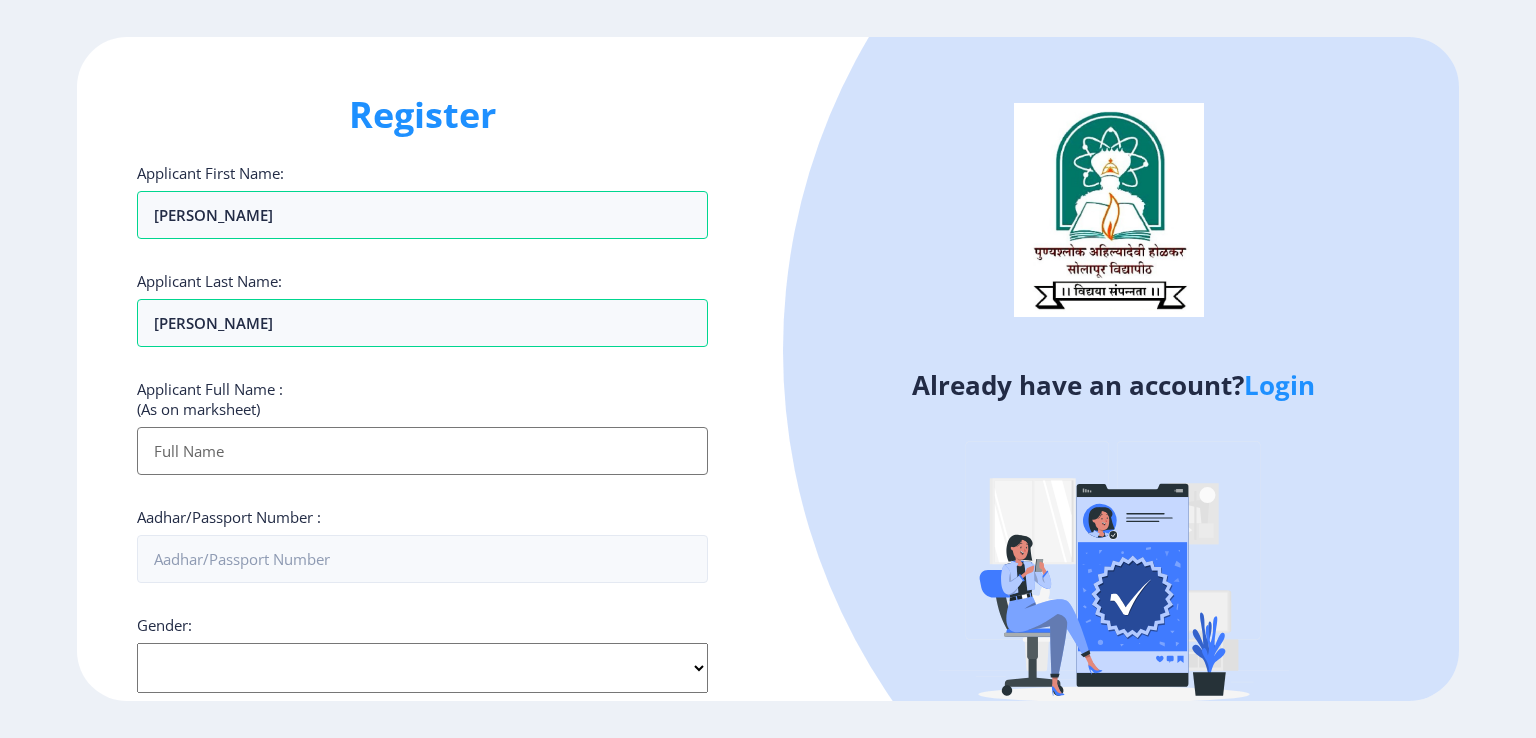 click on "Applicant First Name:" at bounding box center (422, 451) 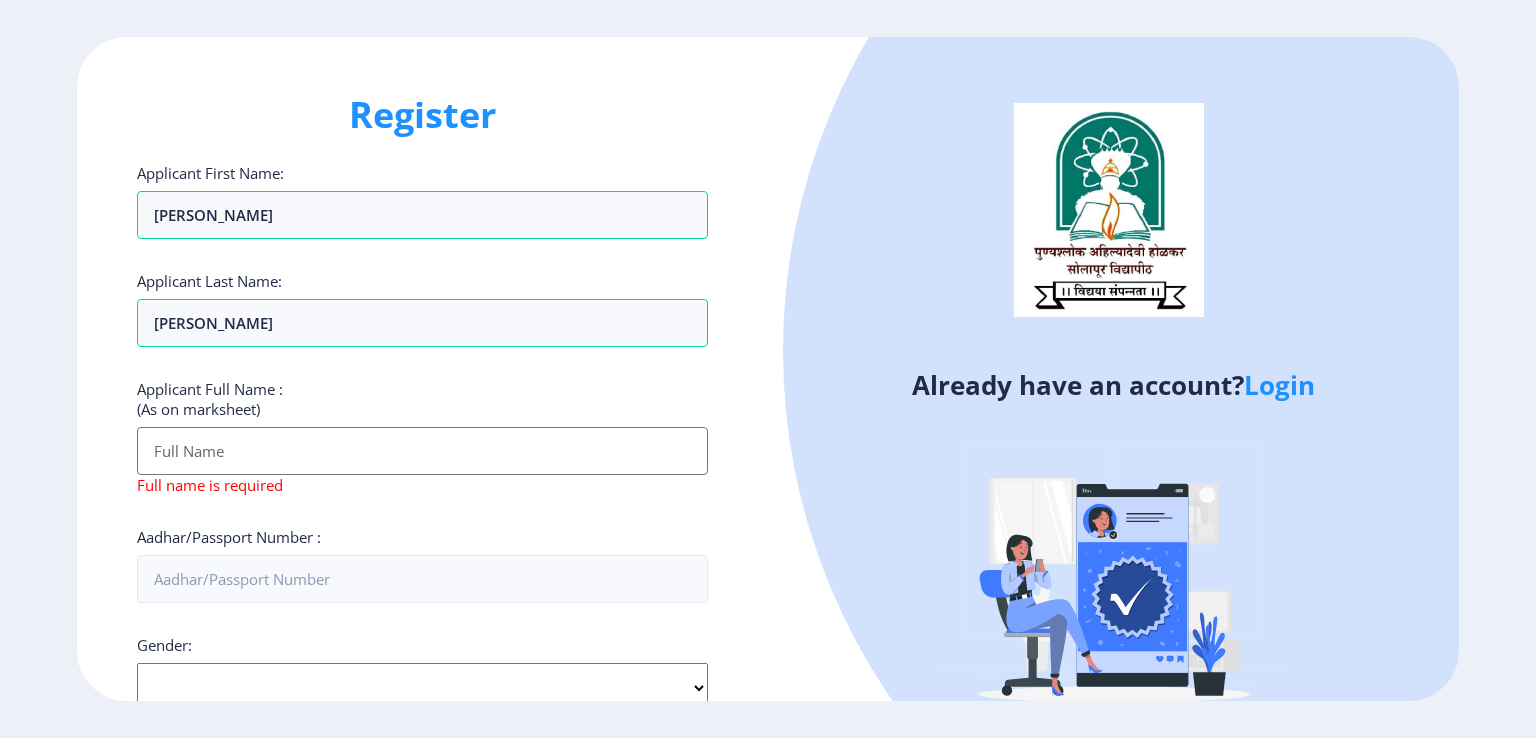 click on "Already have an account?  Login" 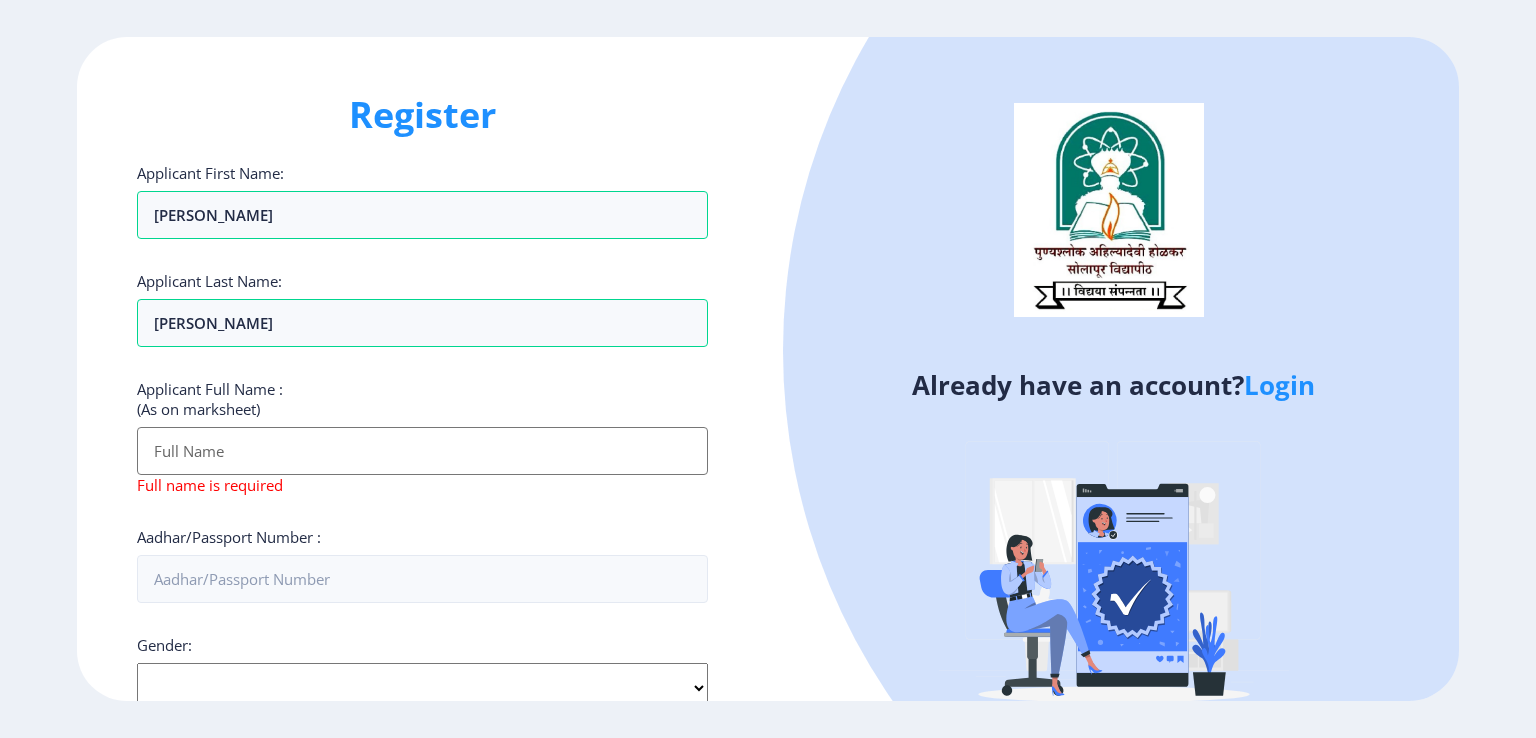 click on "Applicant First Name:" at bounding box center (422, 451) 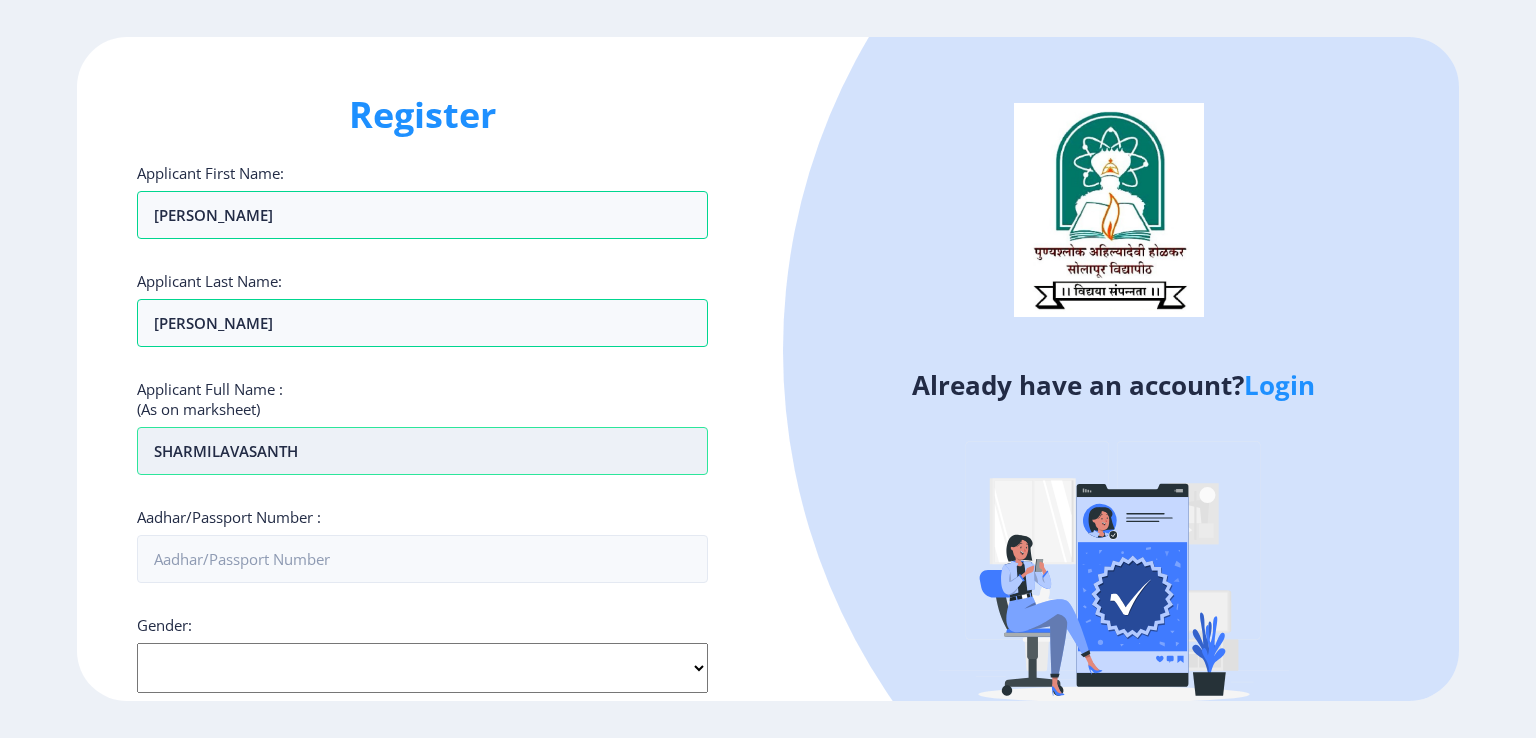 click on "SHARMILAVASANTH" at bounding box center [422, 451] 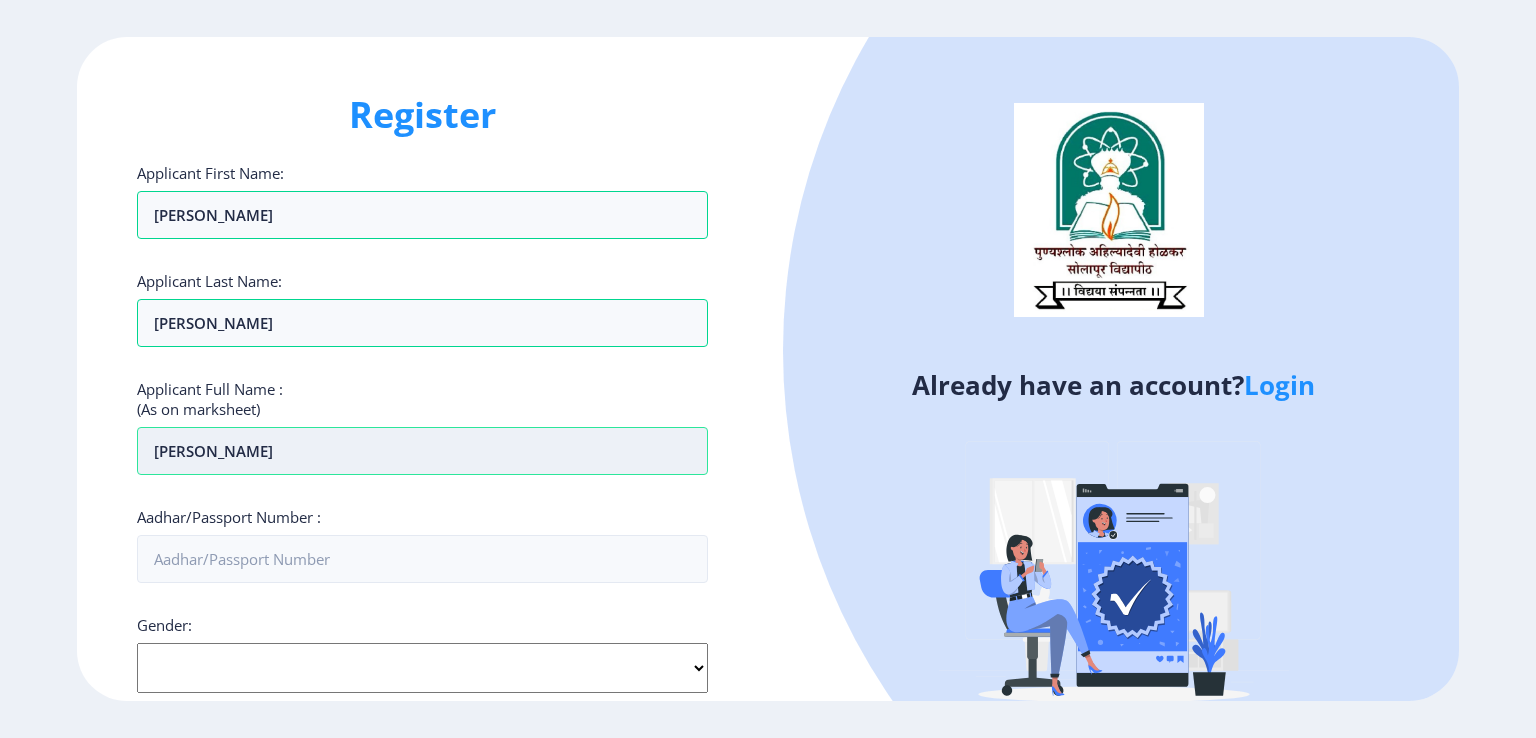 drag, startPoint x: 350, startPoint y: 446, endPoint x: 341, endPoint y: 462, distance: 18.35756 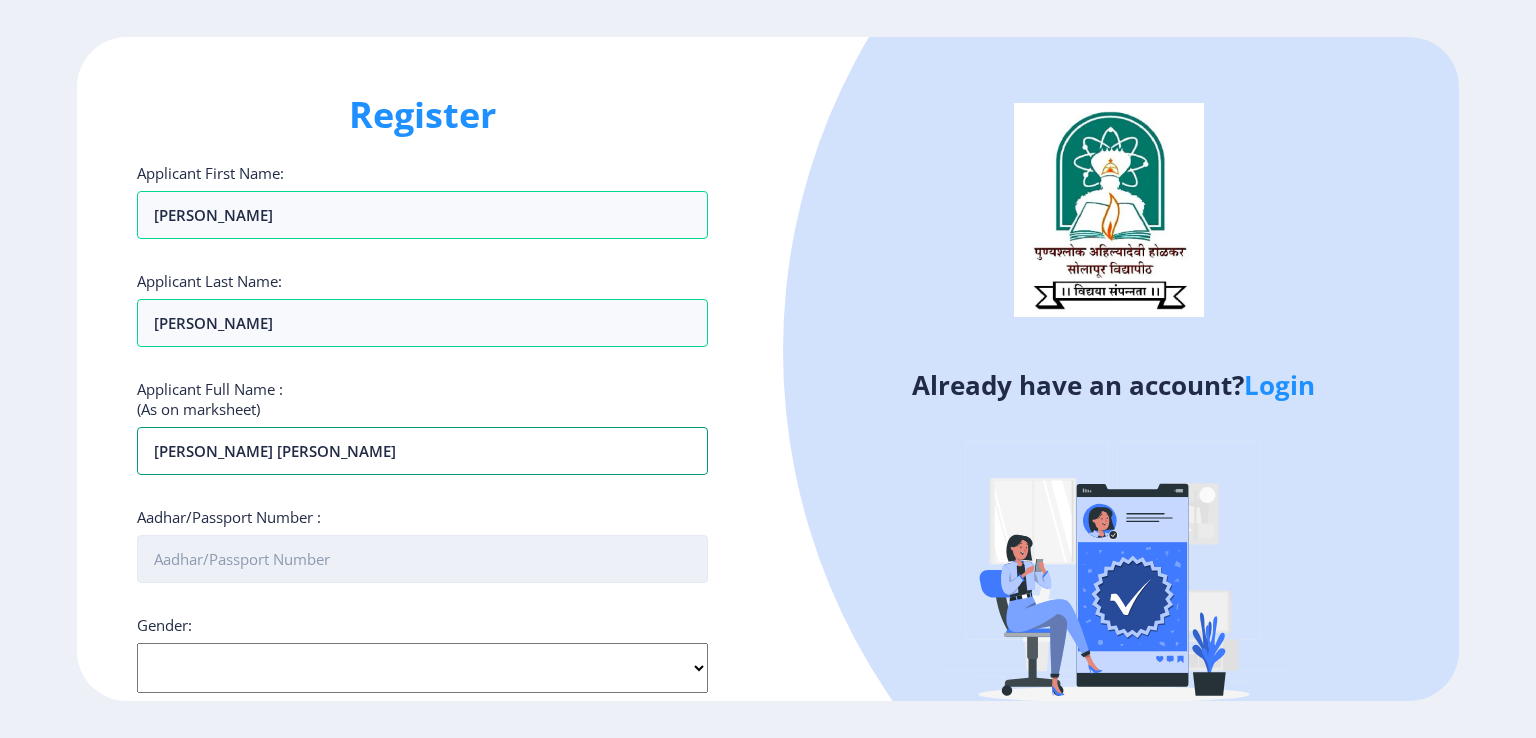 type on "SHARMILA VASANTH KAMBALE" 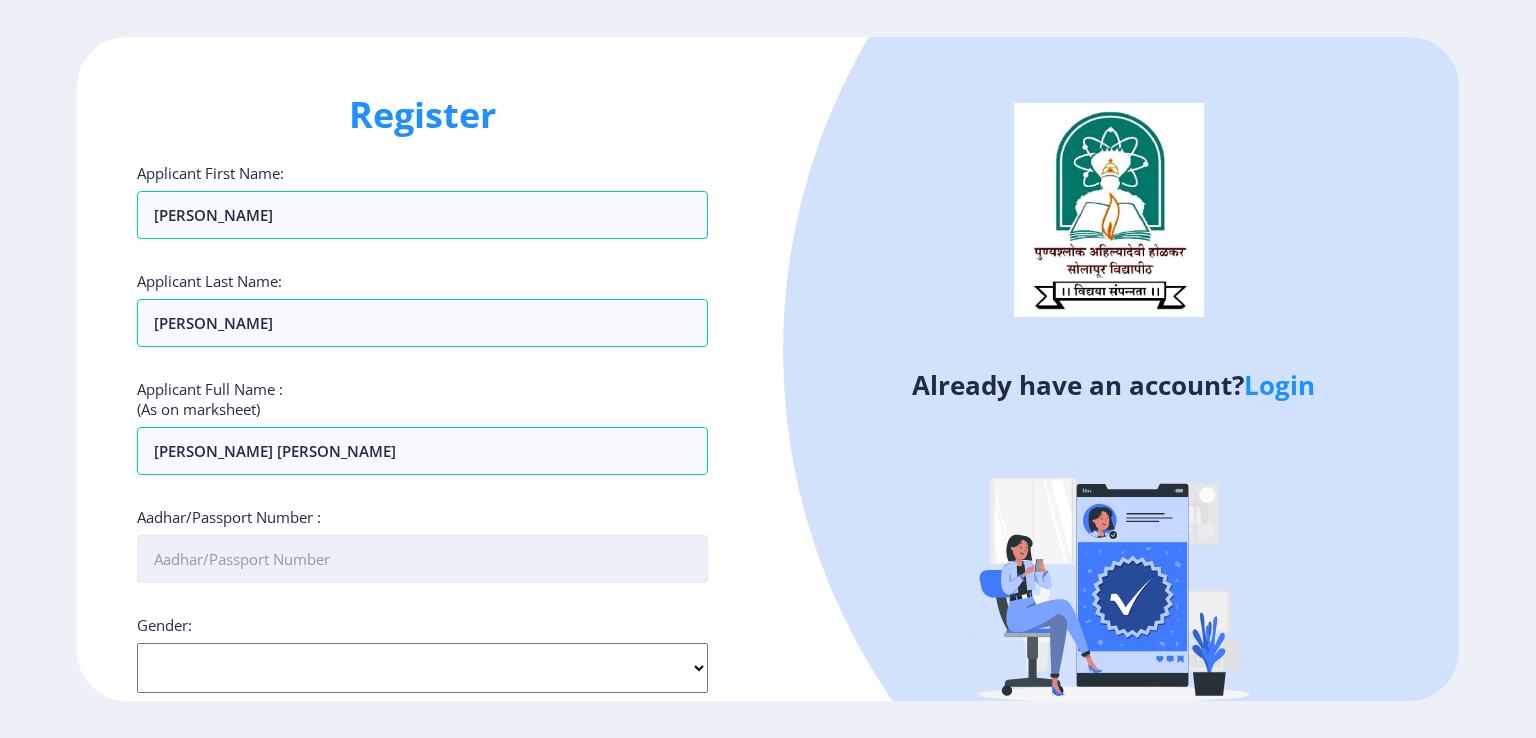 click on "Aadhar/Passport Number :" at bounding box center [422, 559] 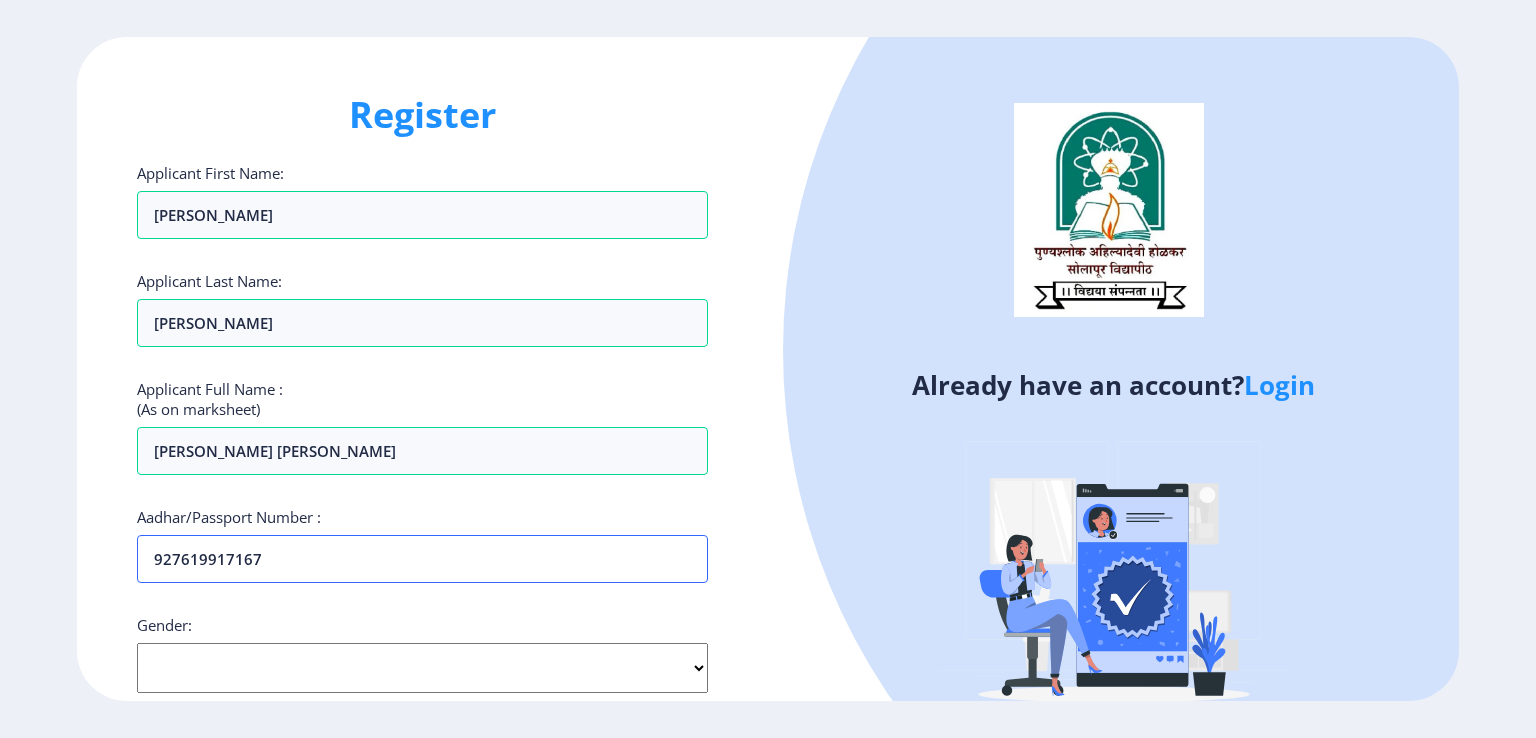 type on "927619917167" 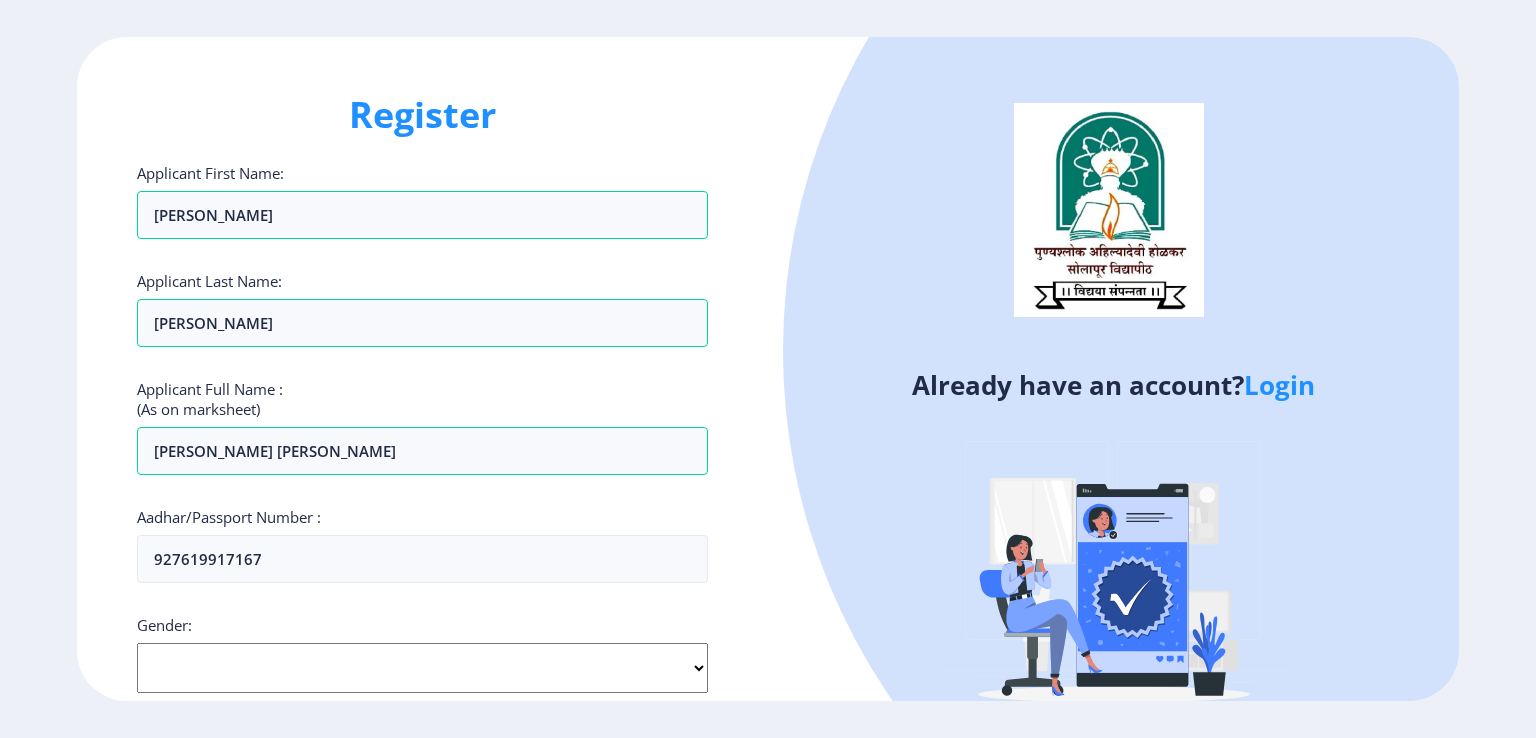 click on "Select Gender Male Female Other" 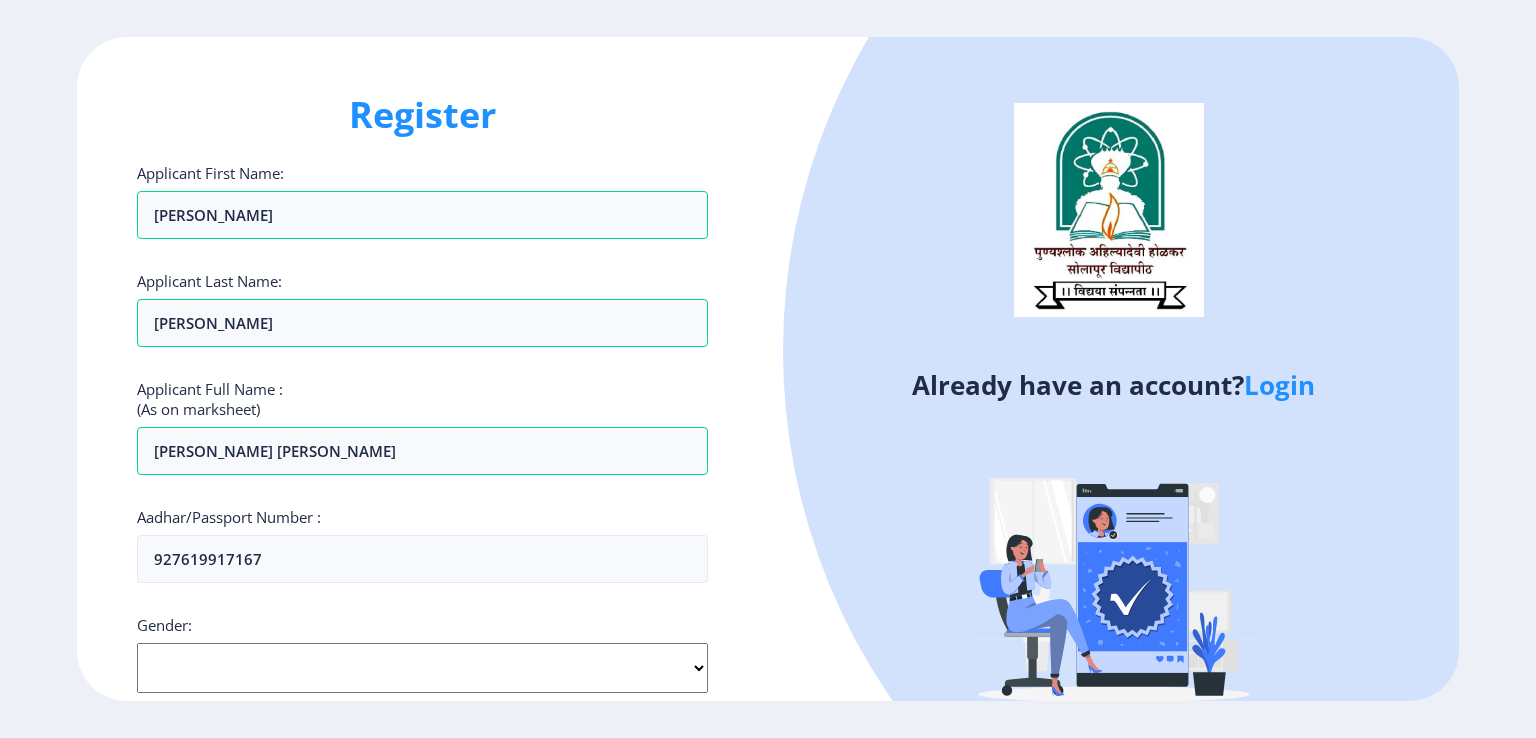 select on "Female" 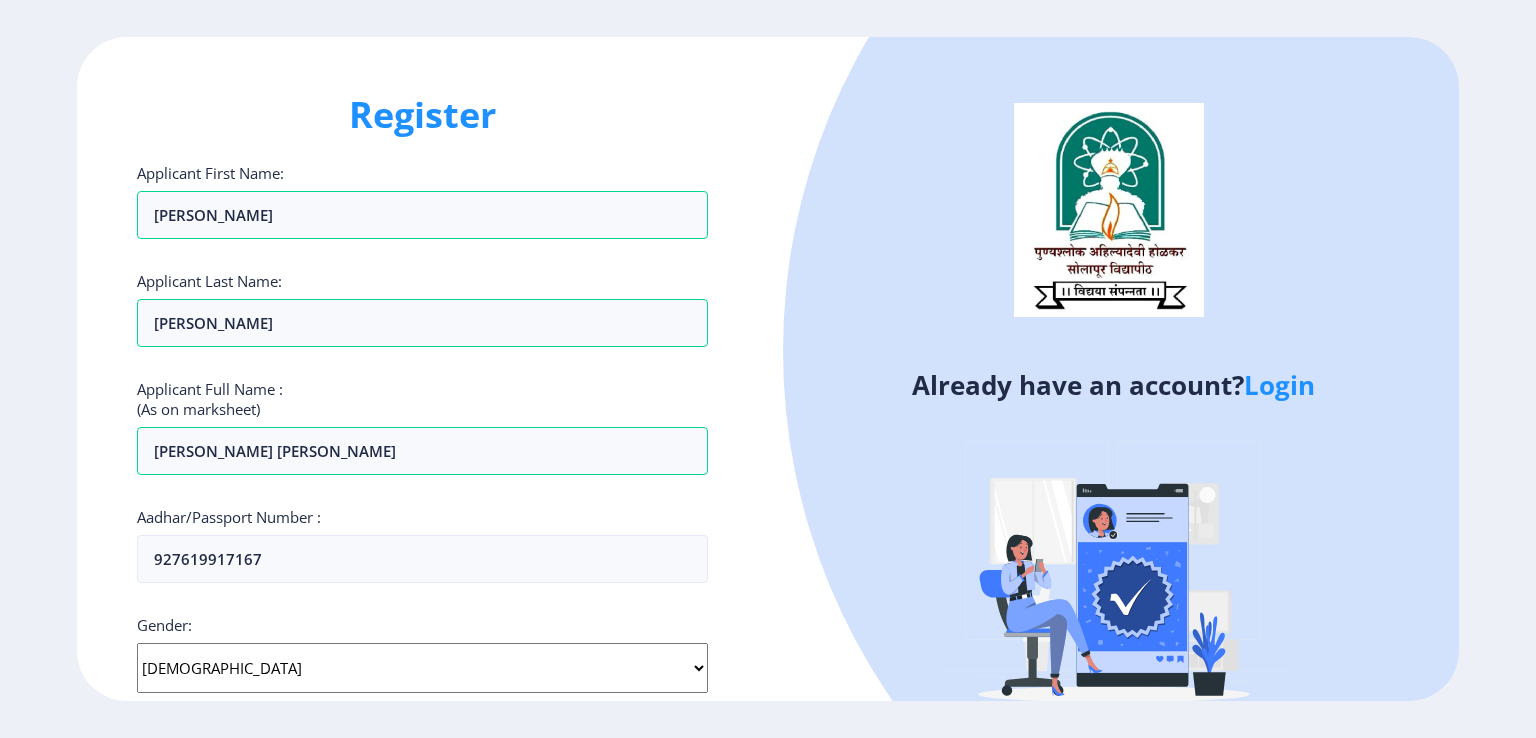 click on "Select Gender Male Female Other" 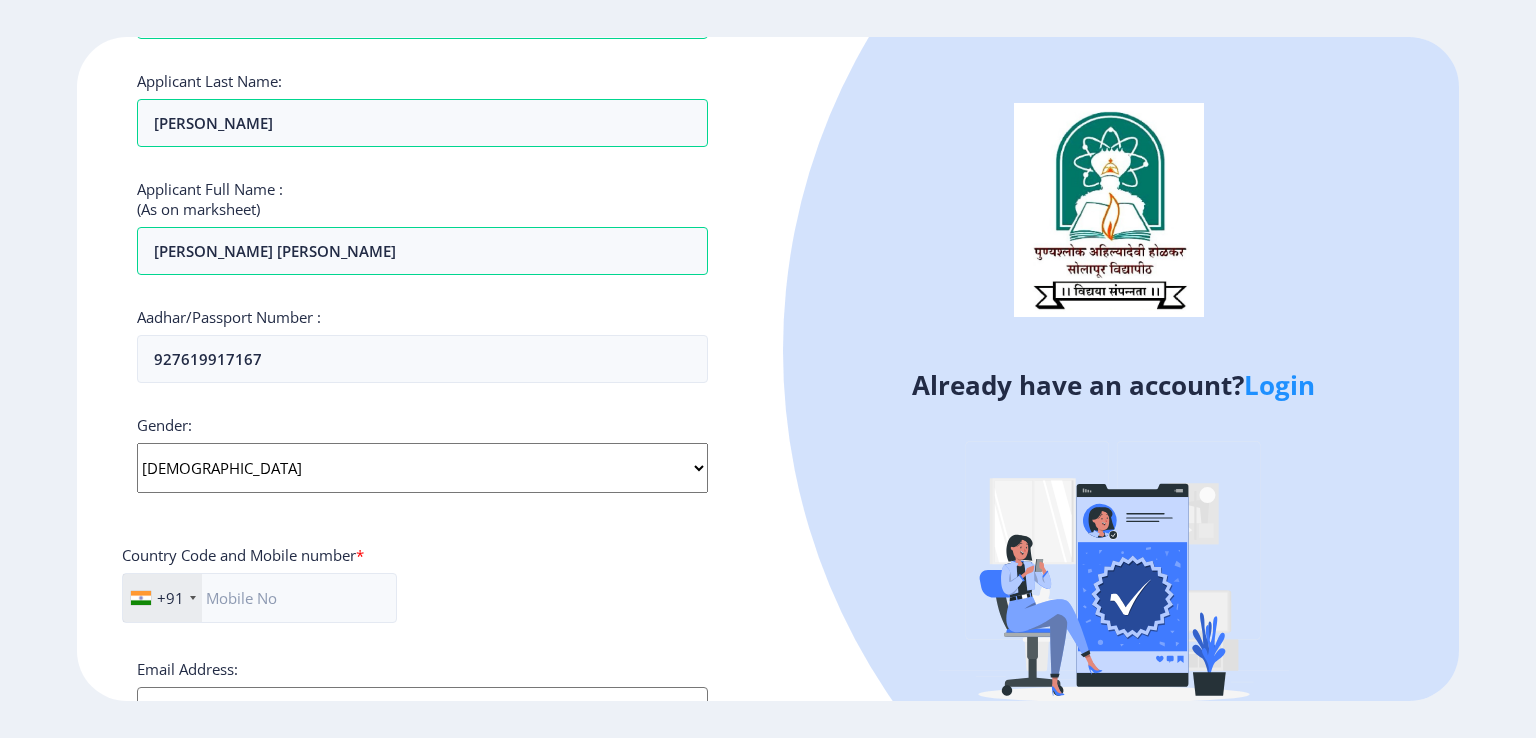 scroll, scrollTop: 300, scrollLeft: 0, axis: vertical 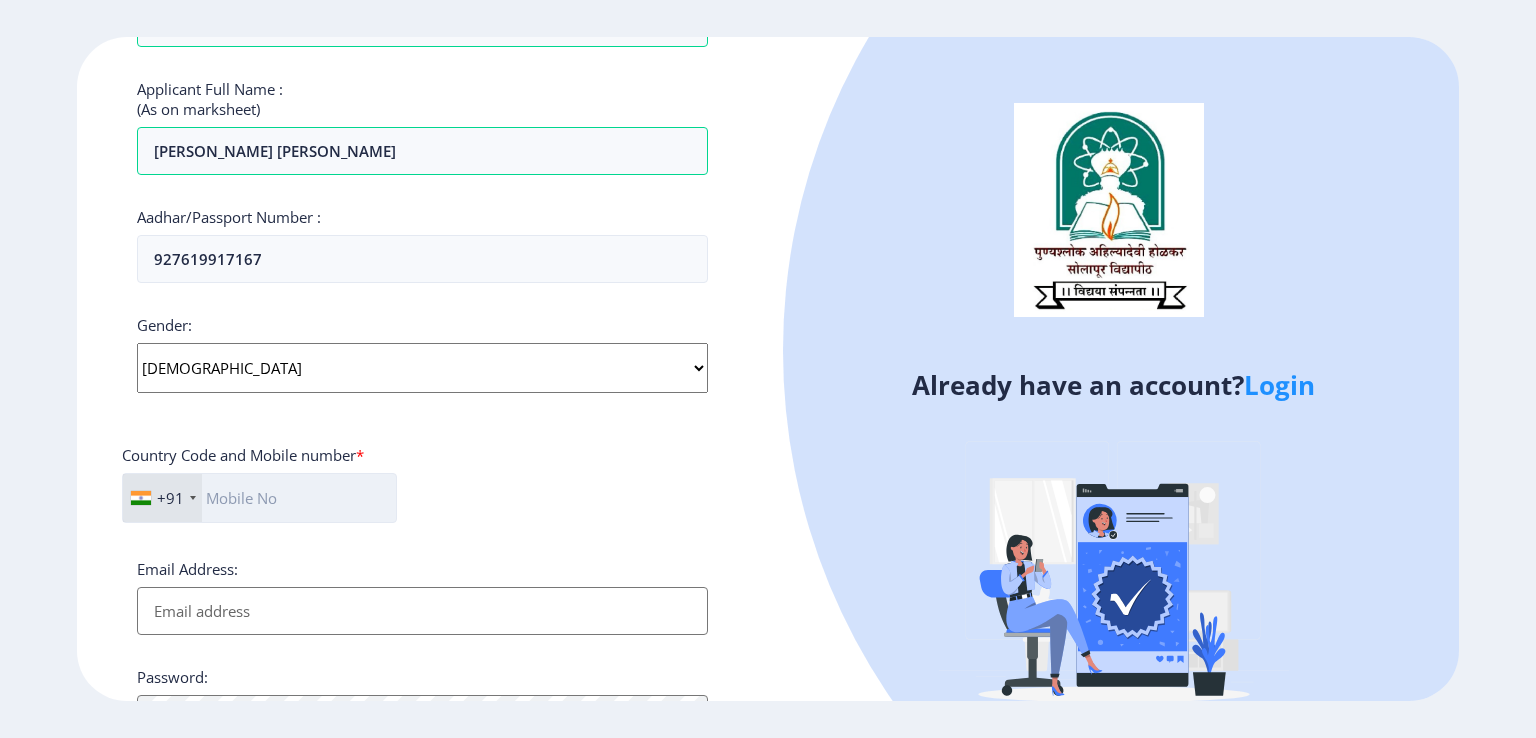 click 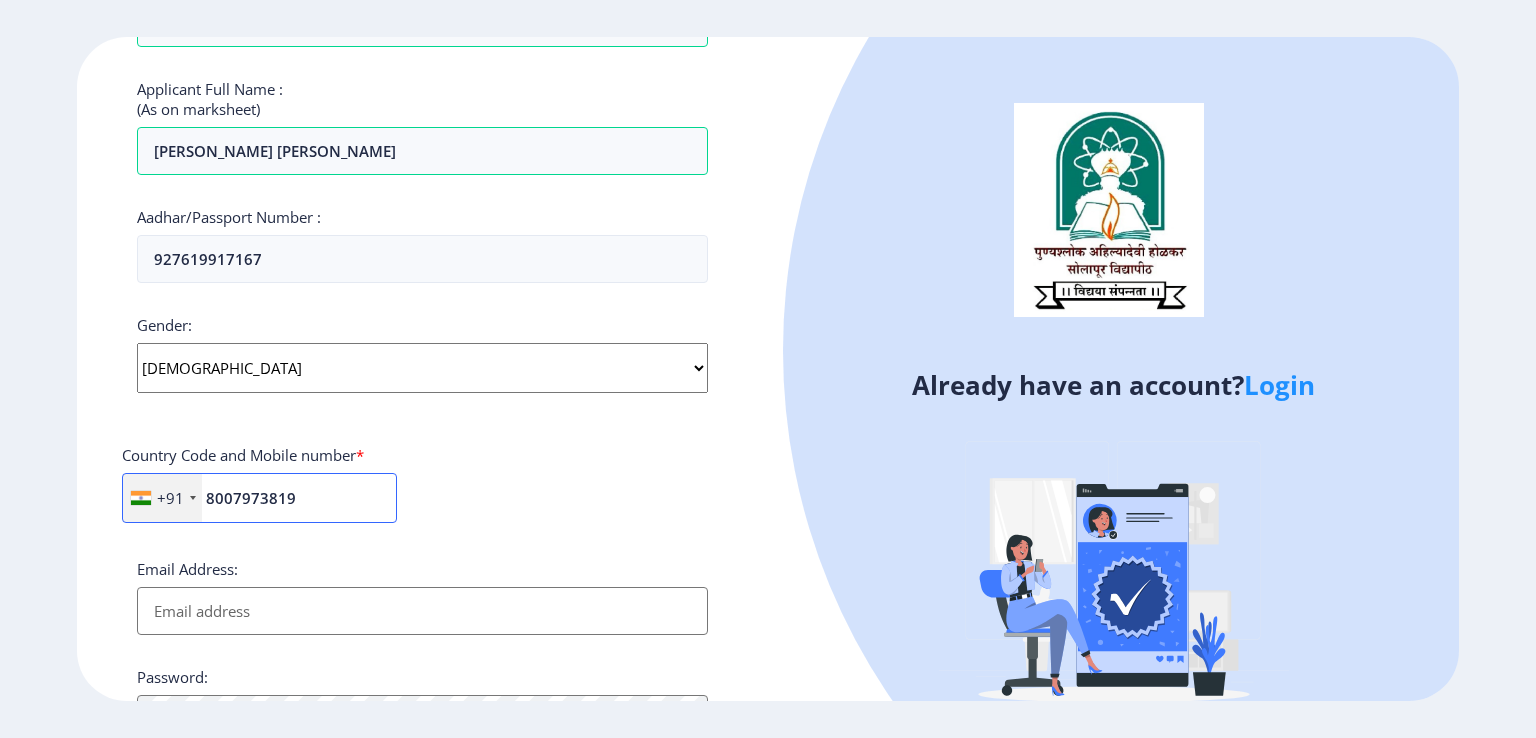 type on "8007973819" 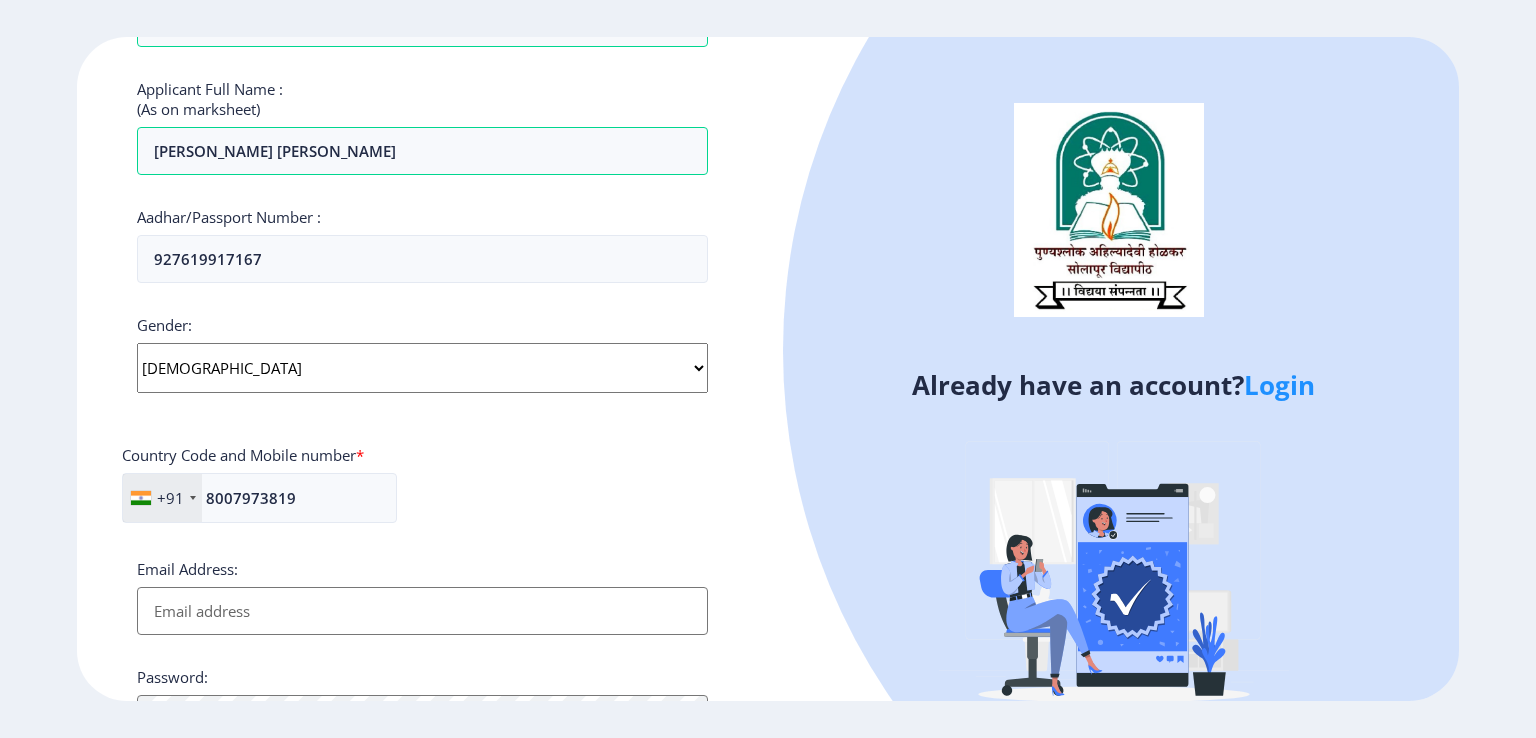 click on "Email Address:" at bounding box center [422, 611] 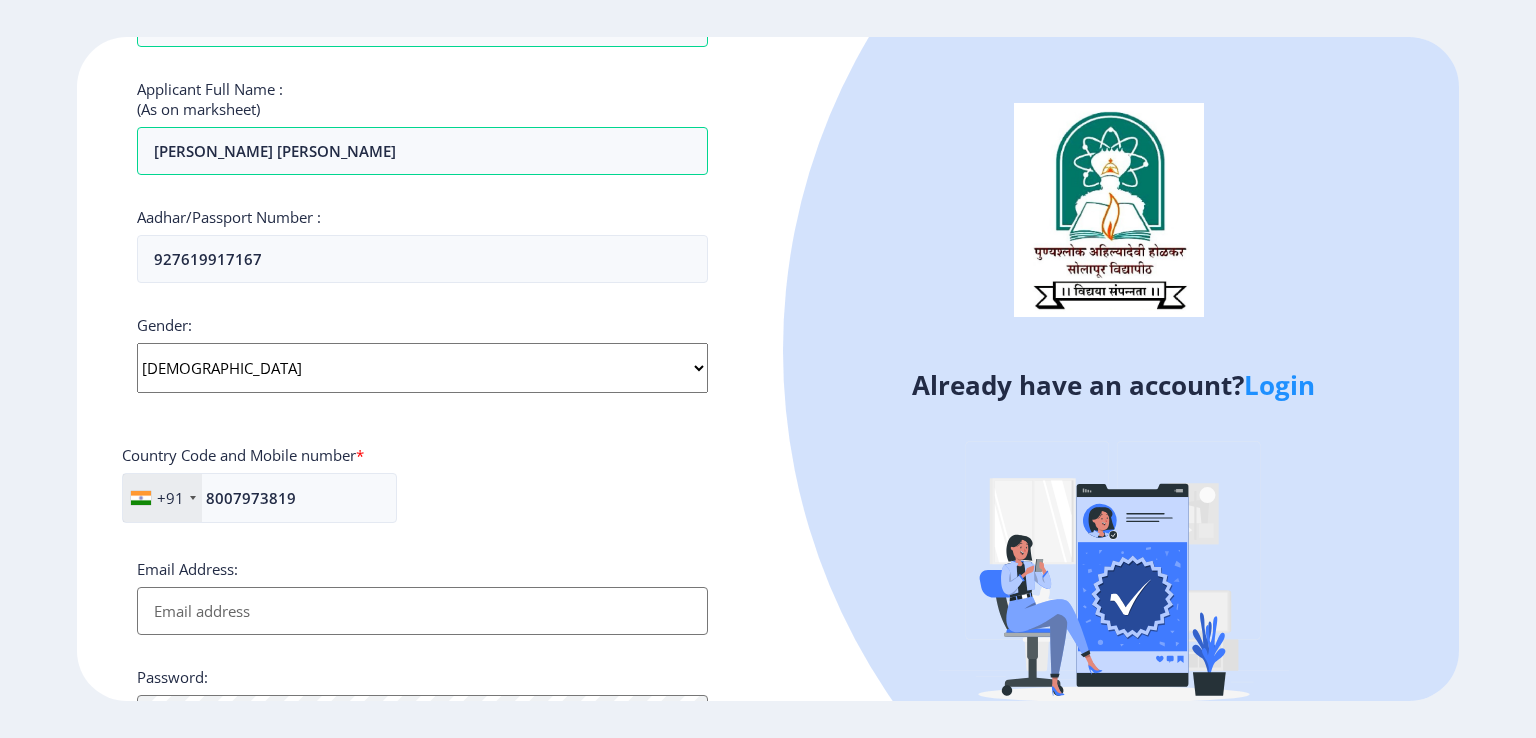 type on "vishwanathsupekar25@gmail.com" 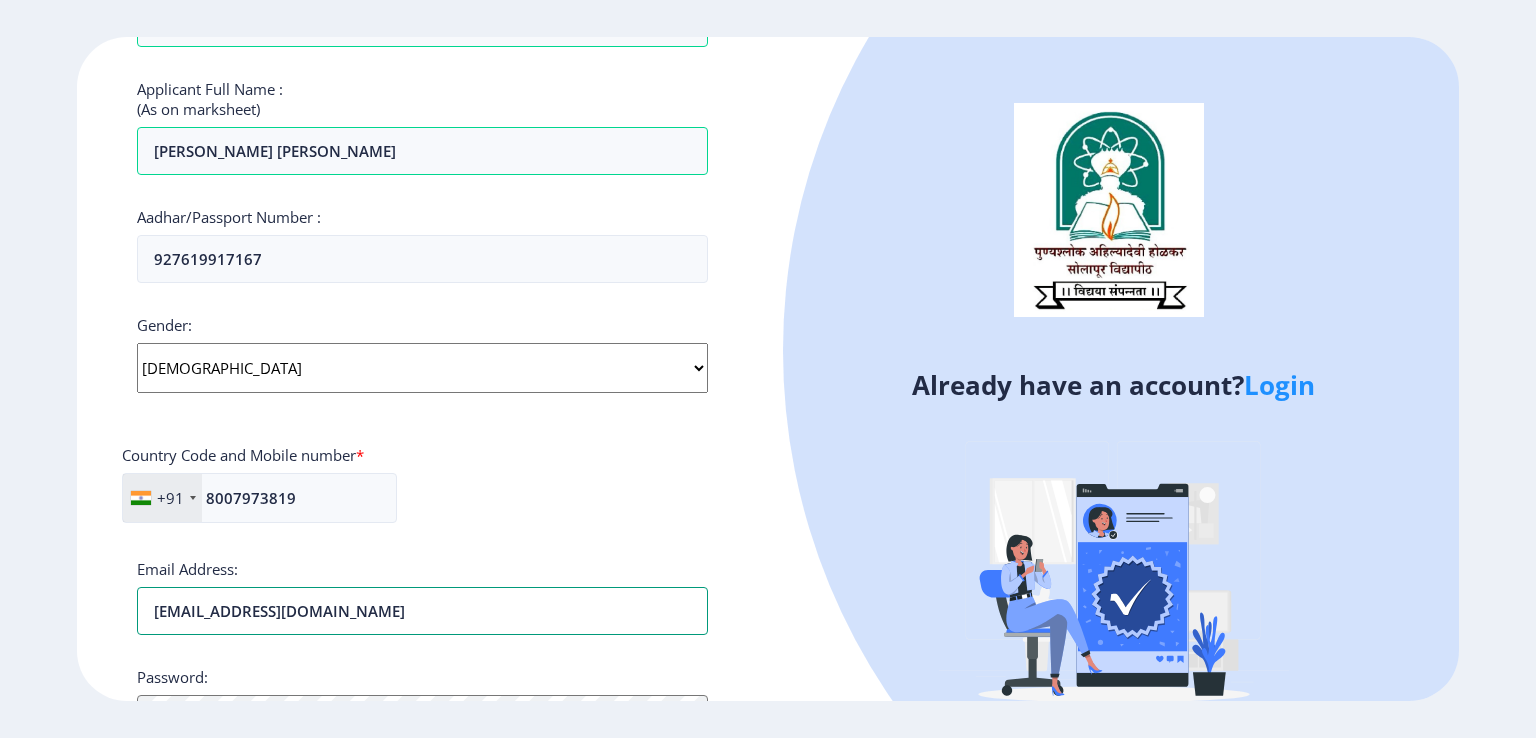 scroll, scrollTop: 500, scrollLeft: 0, axis: vertical 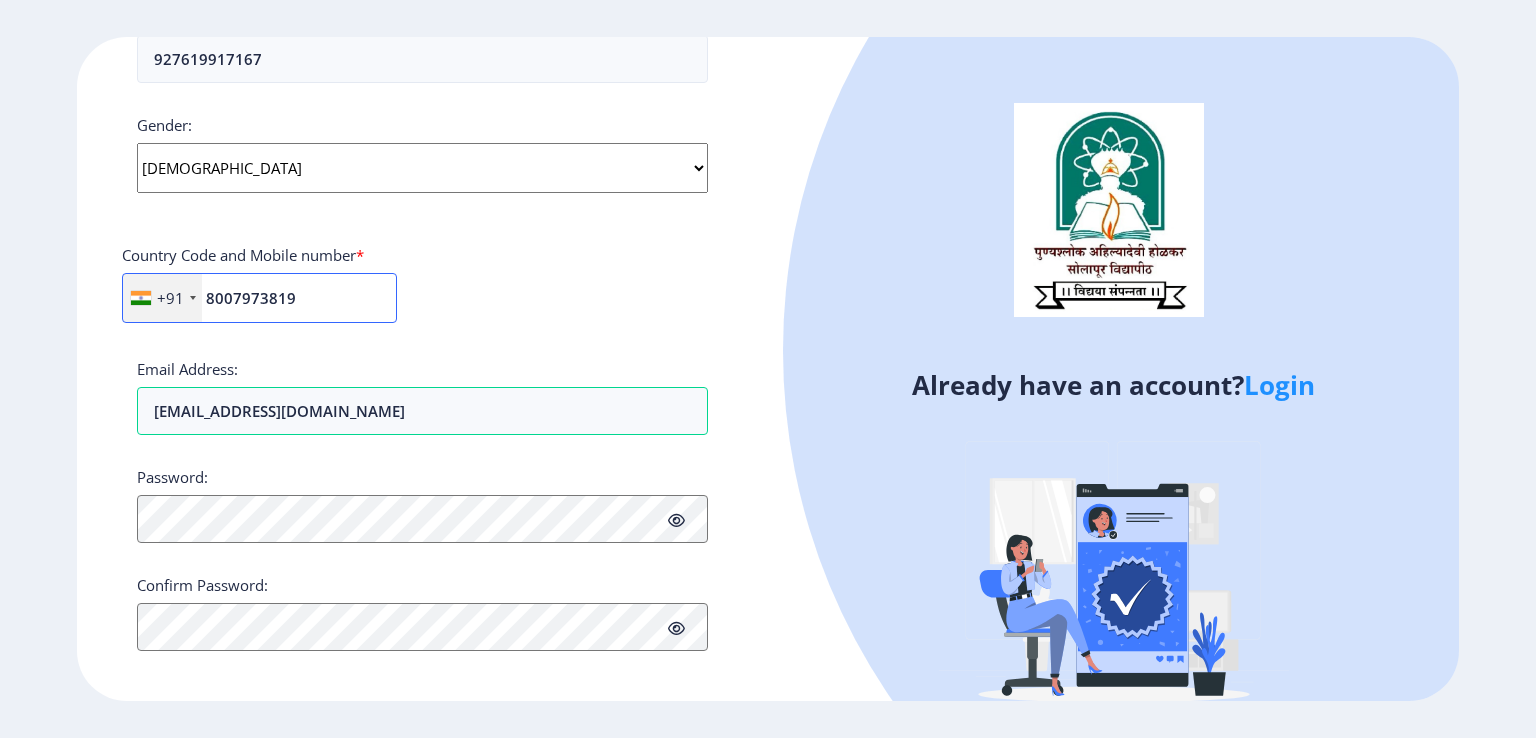 drag, startPoint x: 310, startPoint y: 296, endPoint x: 189, endPoint y: 322, distance: 123.76187 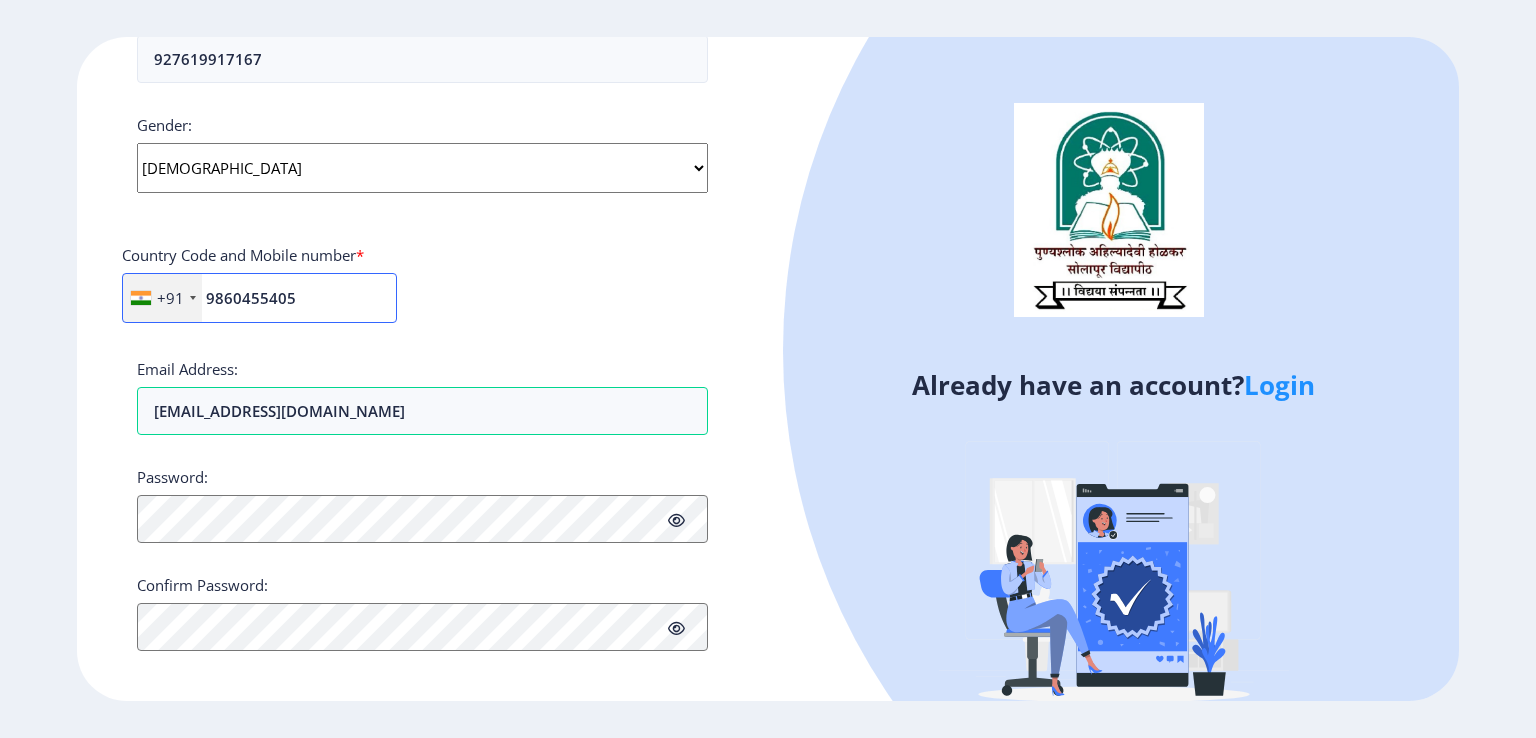 type on "9860455405" 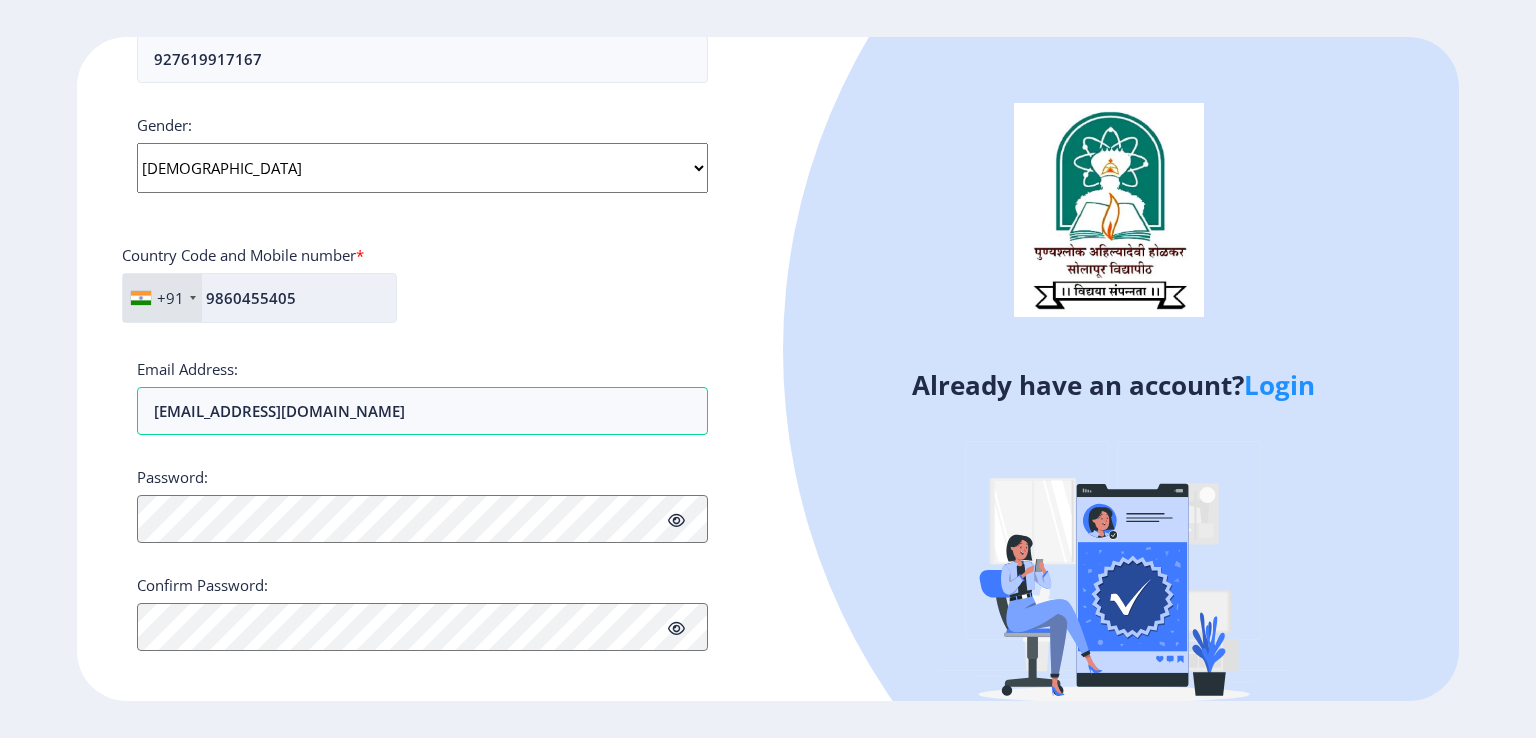 drag, startPoint x: 288, startPoint y: 294, endPoint x: 239, endPoint y: 298, distance: 49.162994 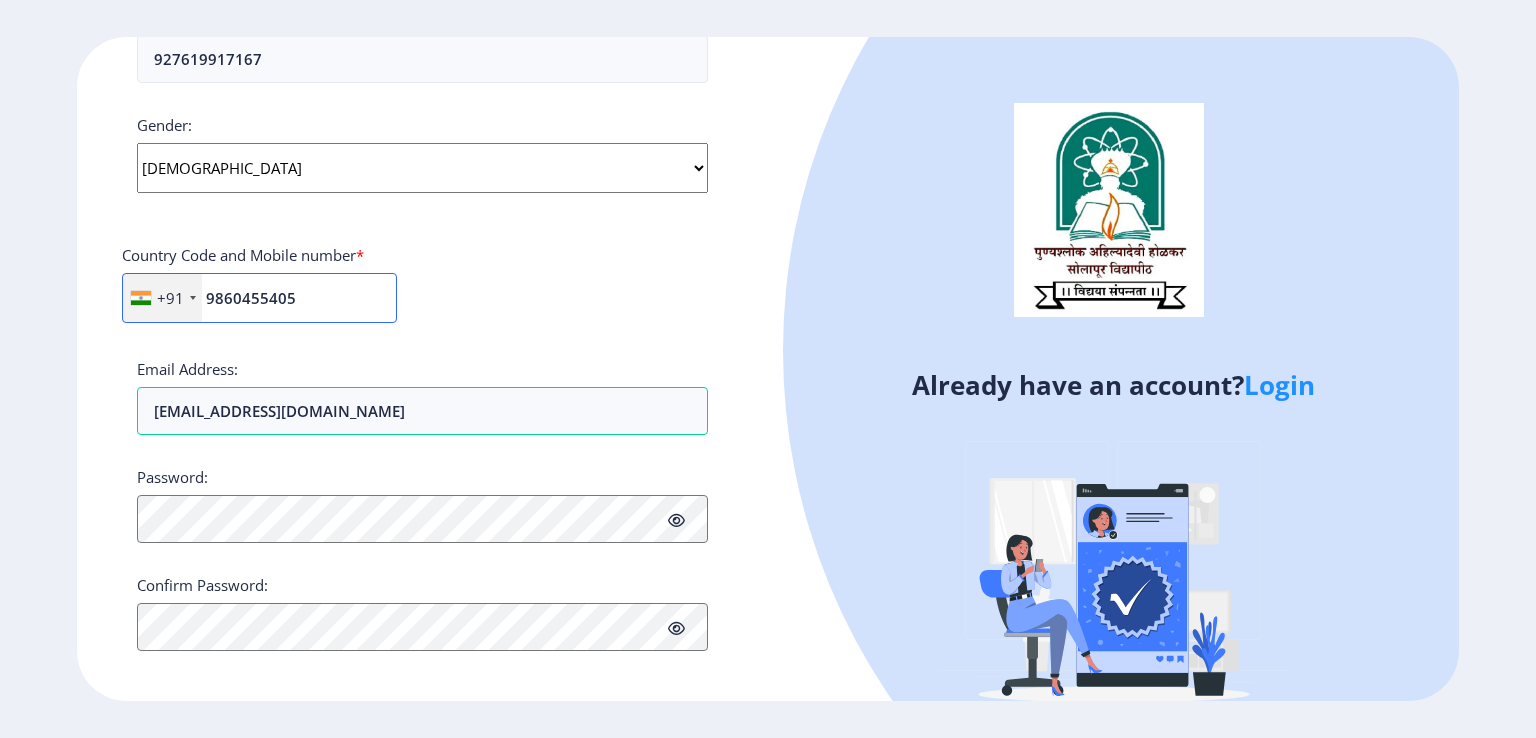 drag, startPoint x: 300, startPoint y: 301, endPoint x: 186, endPoint y: 301, distance: 114 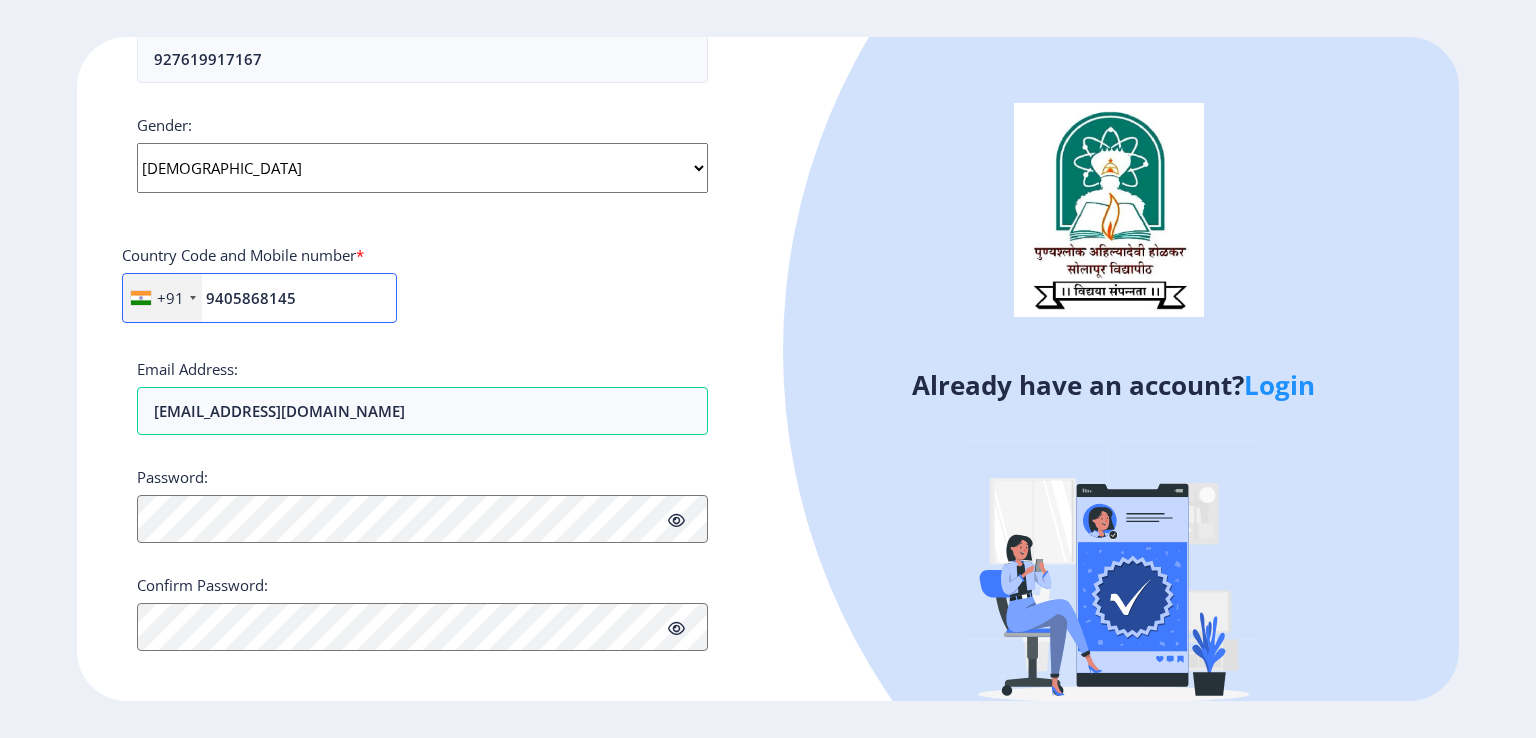 type on "9405868145" 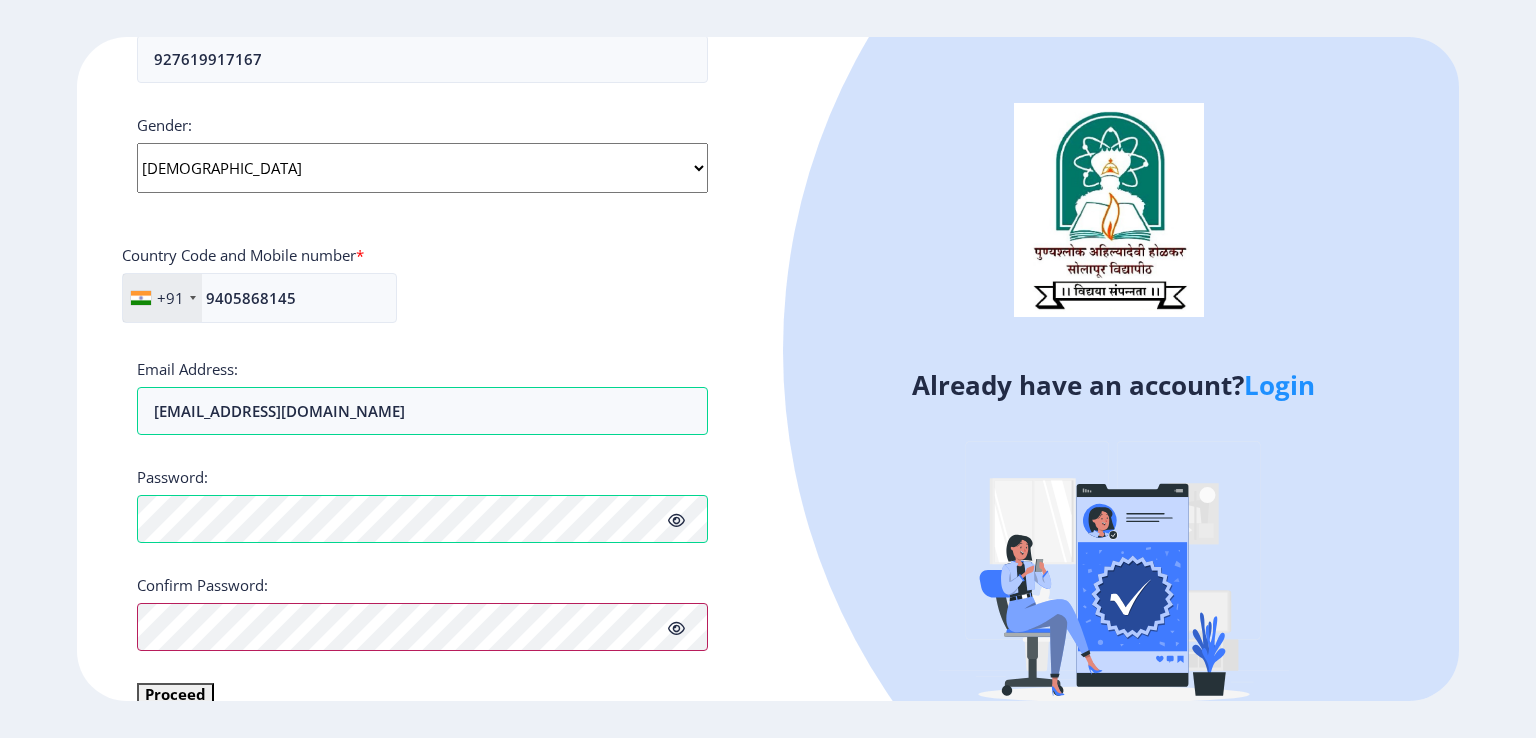 scroll, scrollTop: 533, scrollLeft: 0, axis: vertical 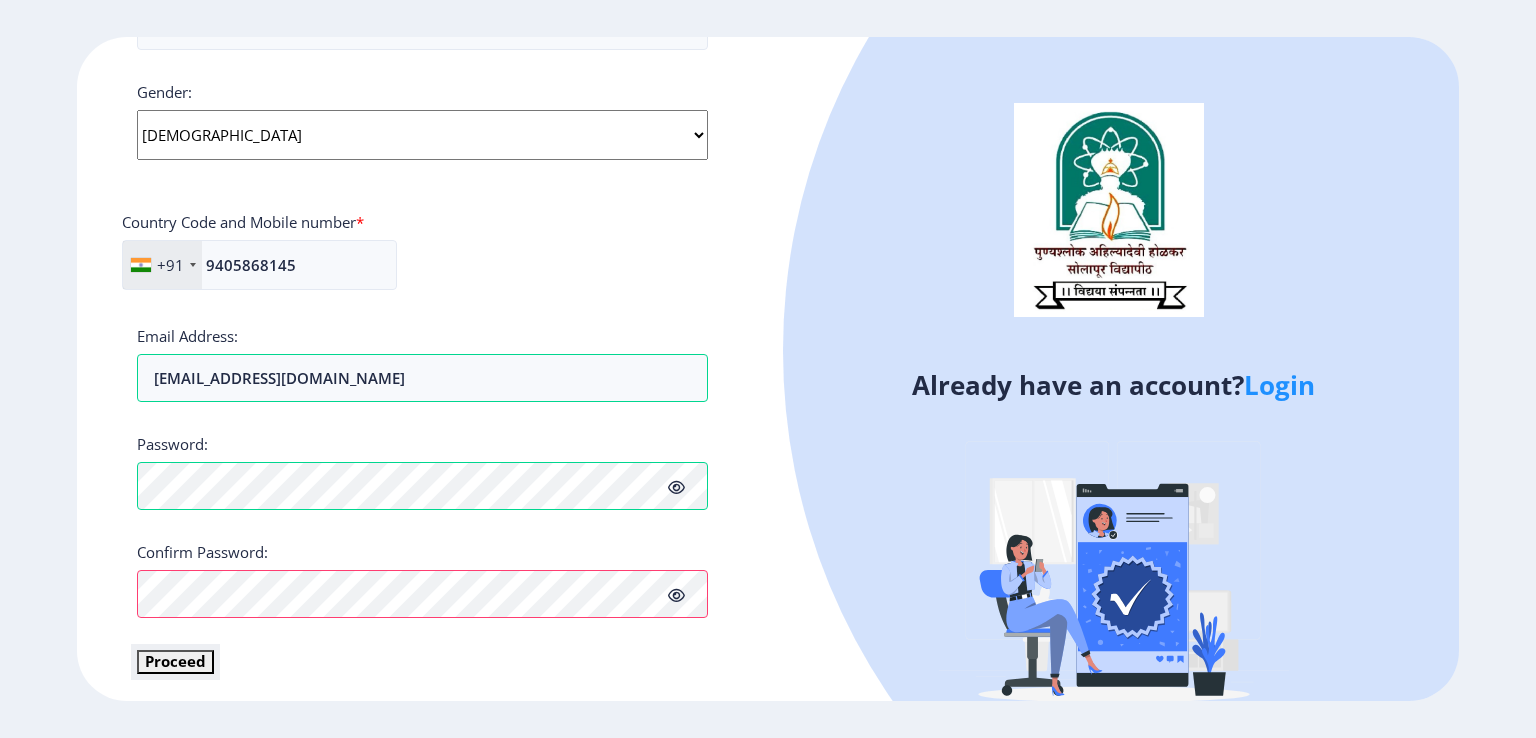 click on "Proceed" 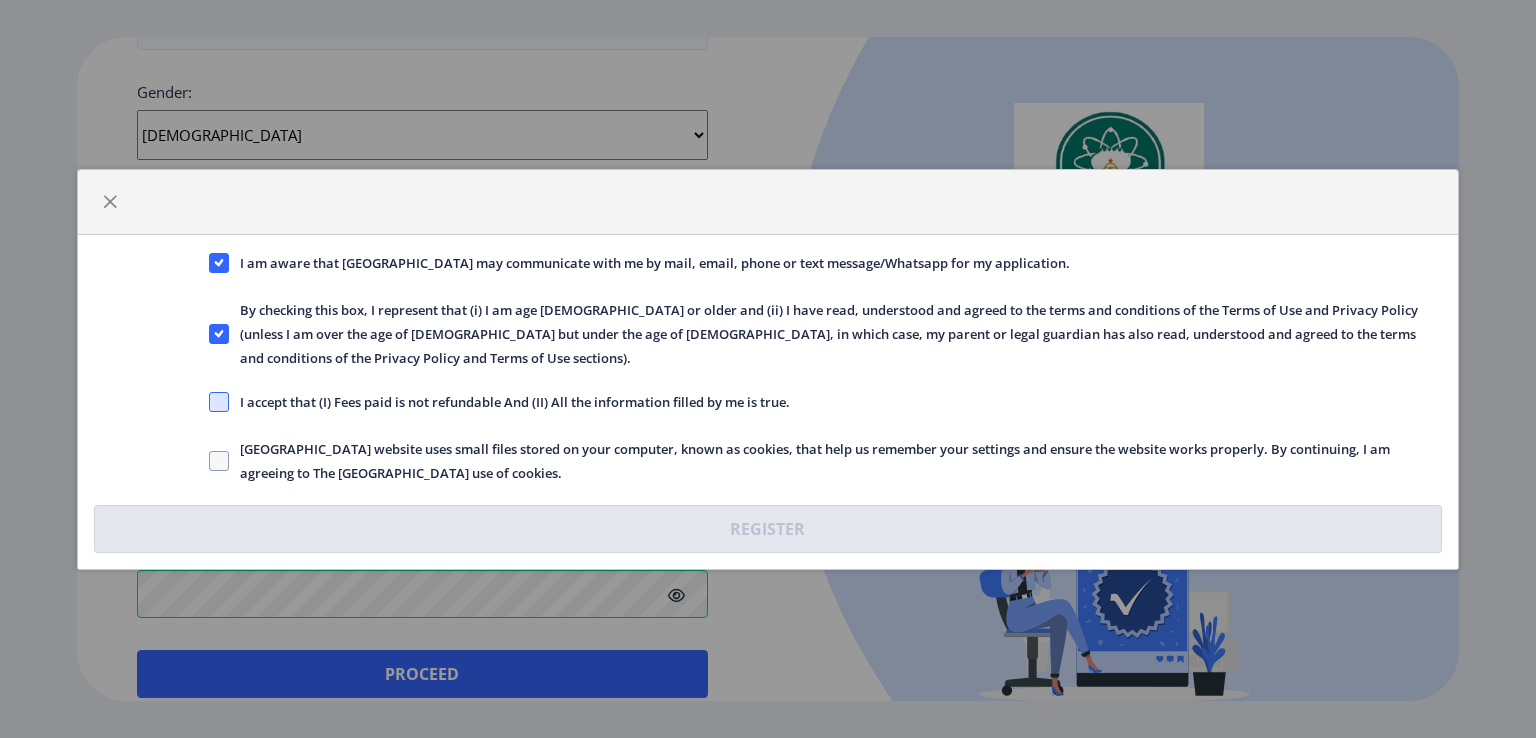 click 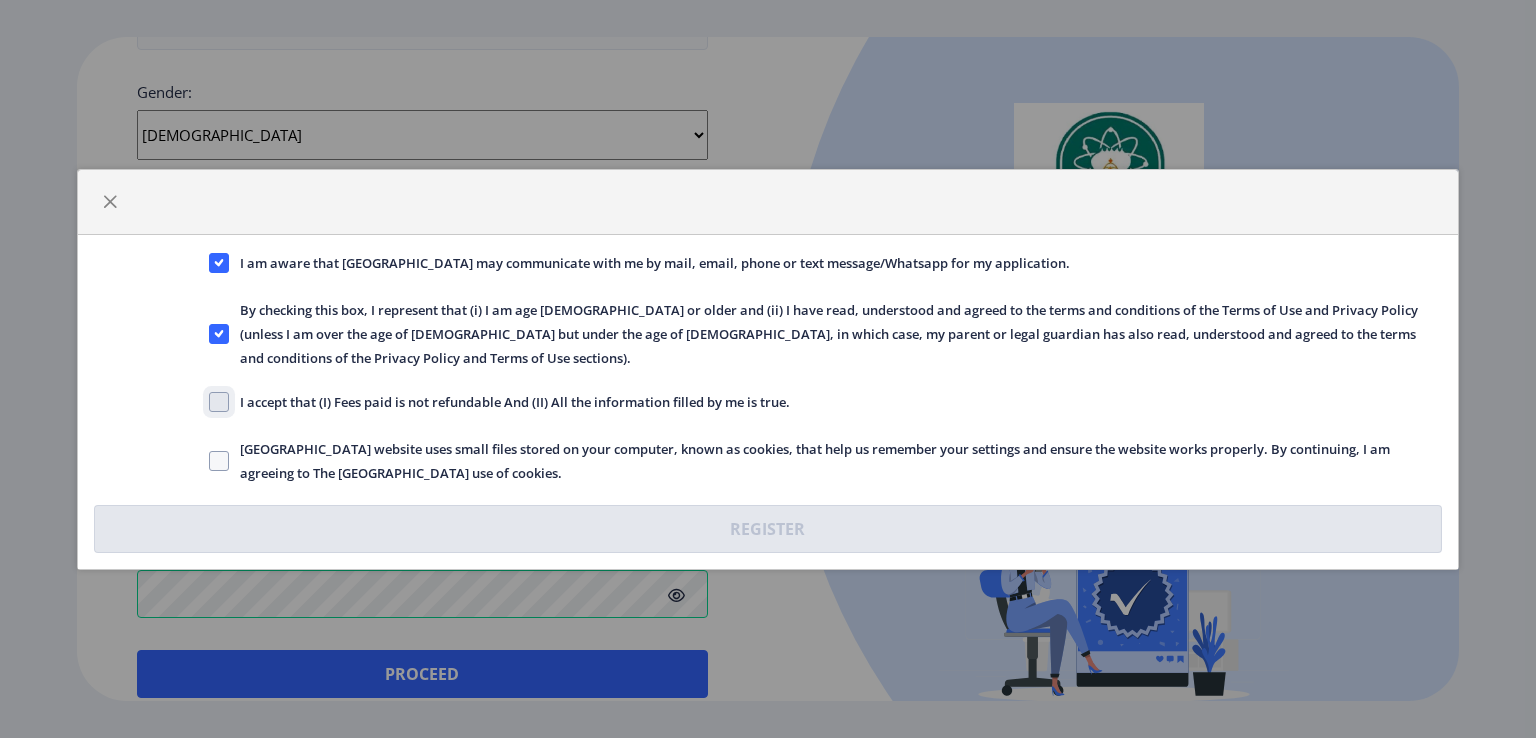 checkbox on "true" 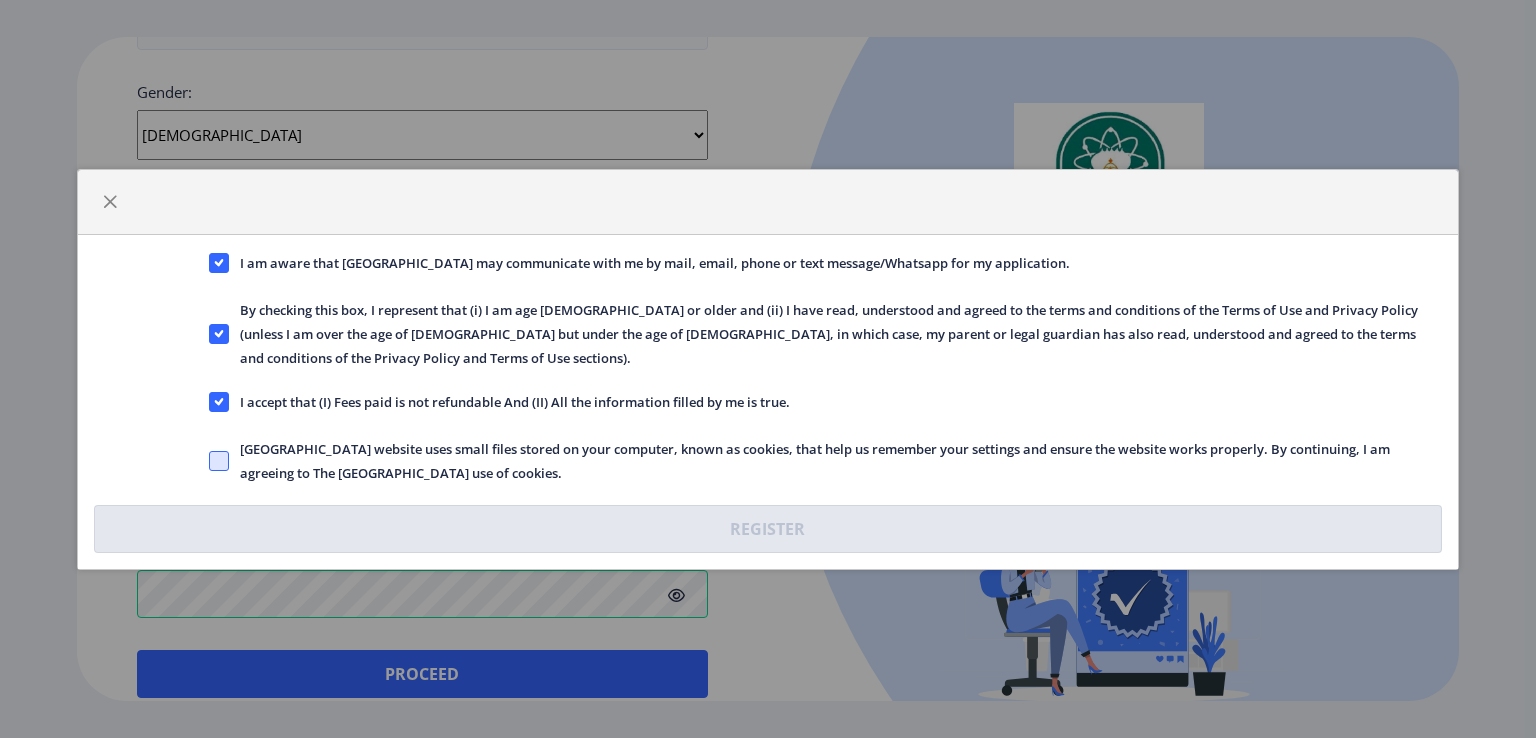click 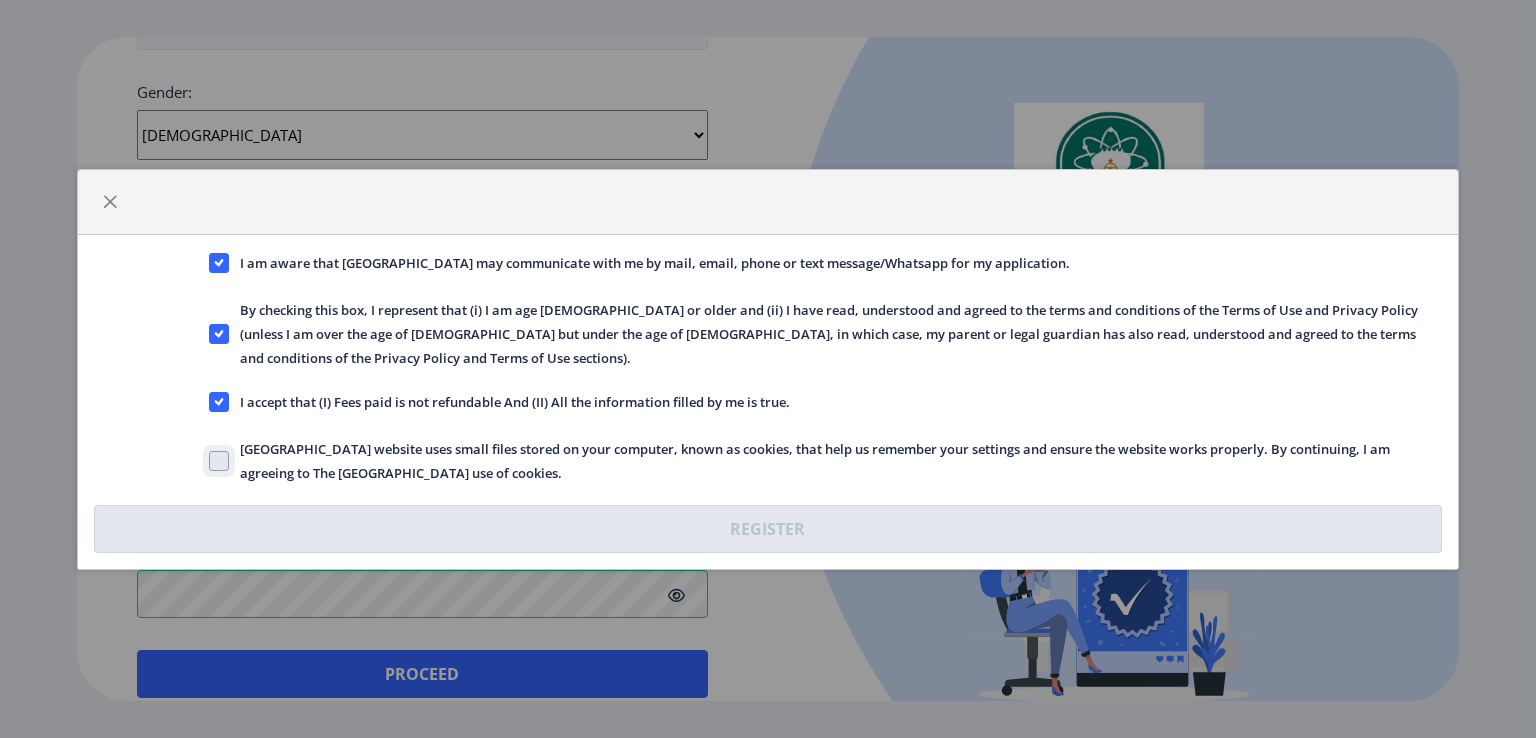 click on "Solapur University website uses small files stored on your computer, known as cookies, that help us remember your settings and ensure the website works properly. By continuing, I am agreeing to The Solapur University use of cookies." 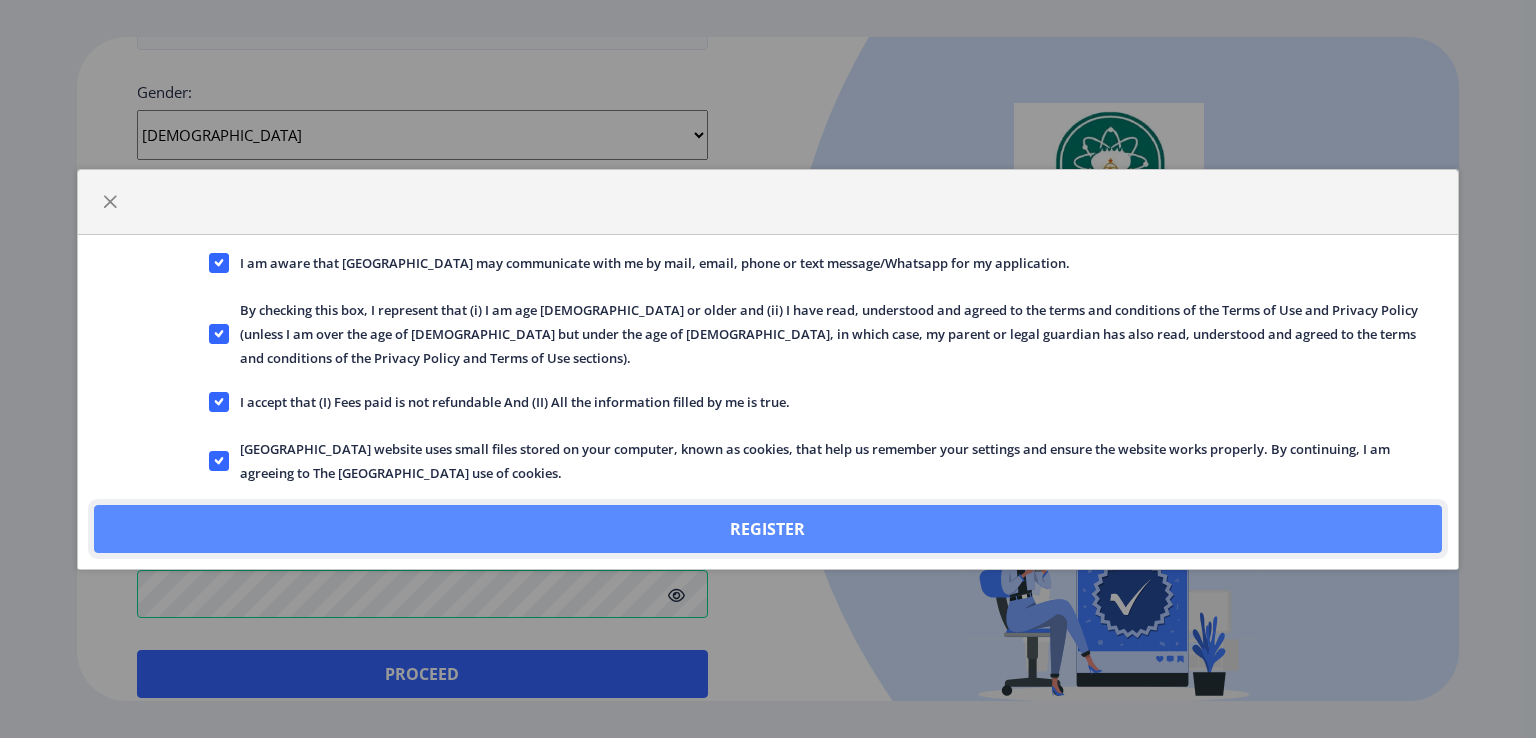 click on "Register" 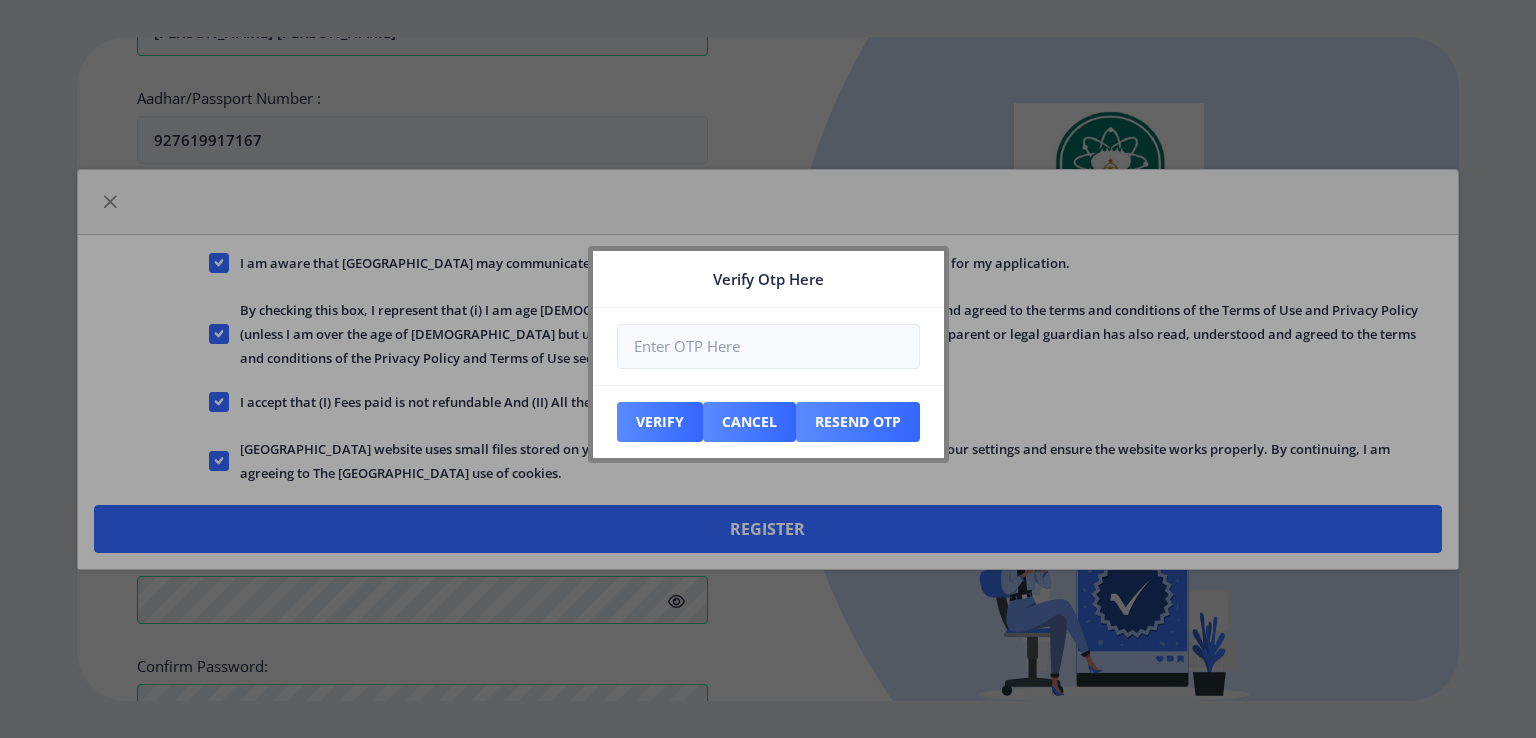 scroll, scrollTop: 647, scrollLeft: 0, axis: vertical 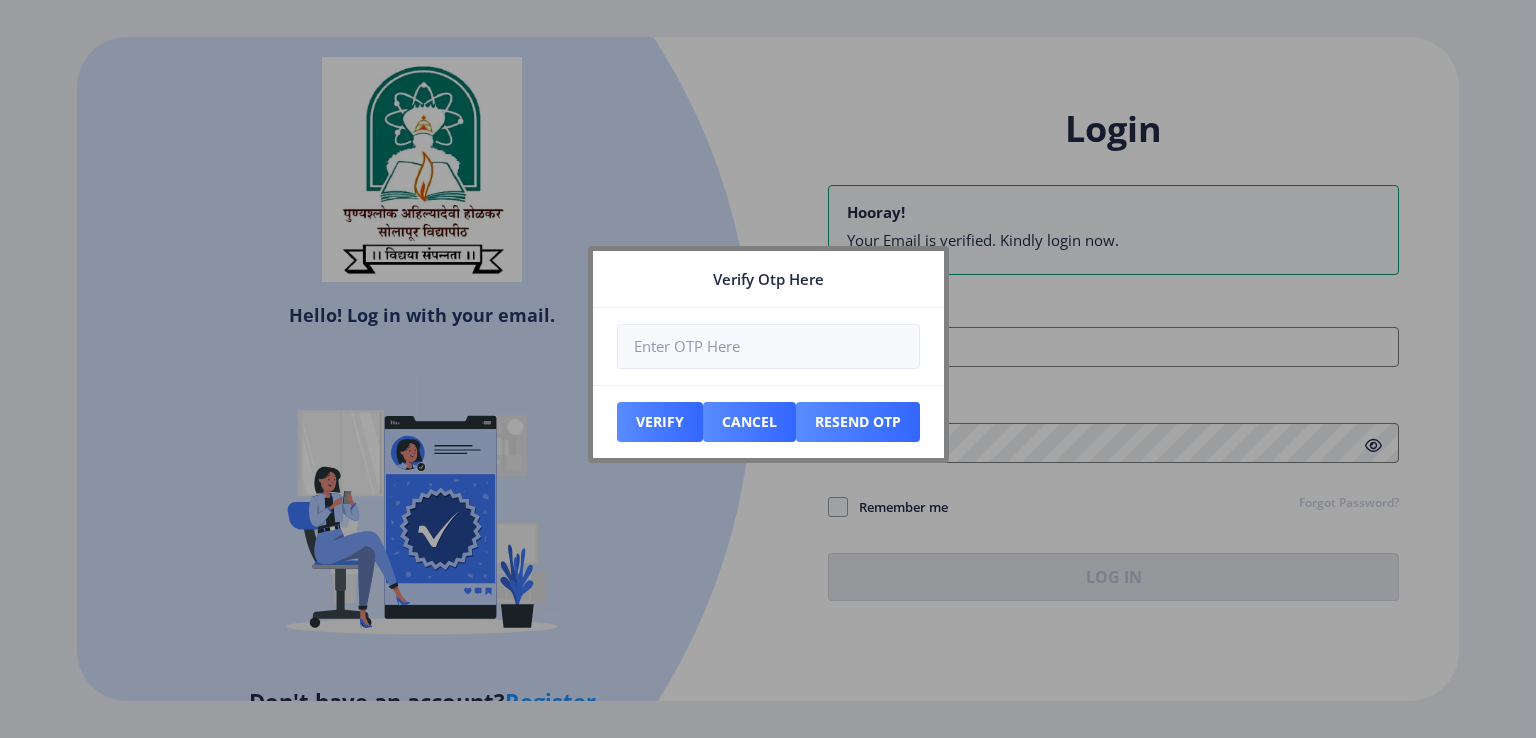drag, startPoint x: 860, startPoint y: 263, endPoint x: 832, endPoint y: 277, distance: 31.304953 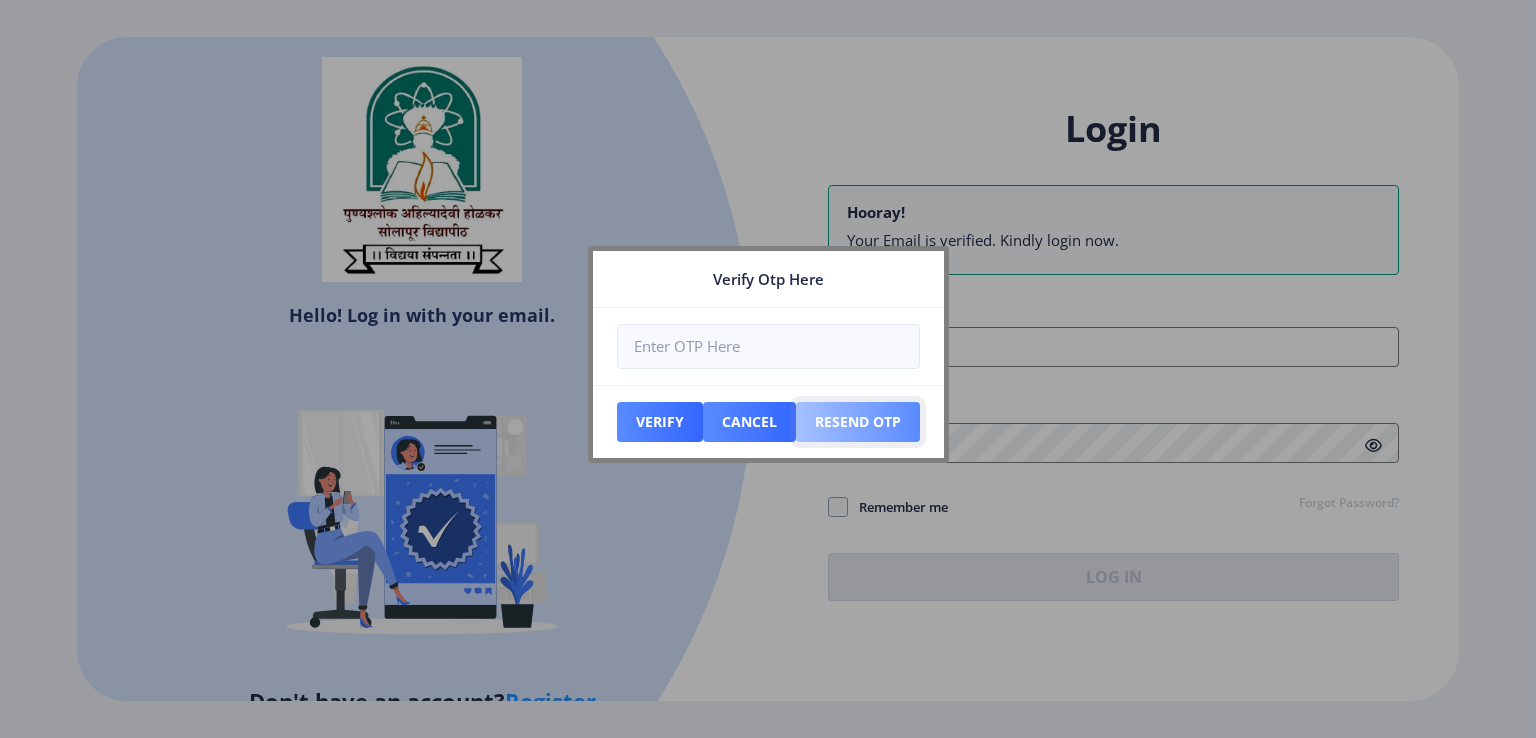 click on "Resend Otp" at bounding box center [660, 422] 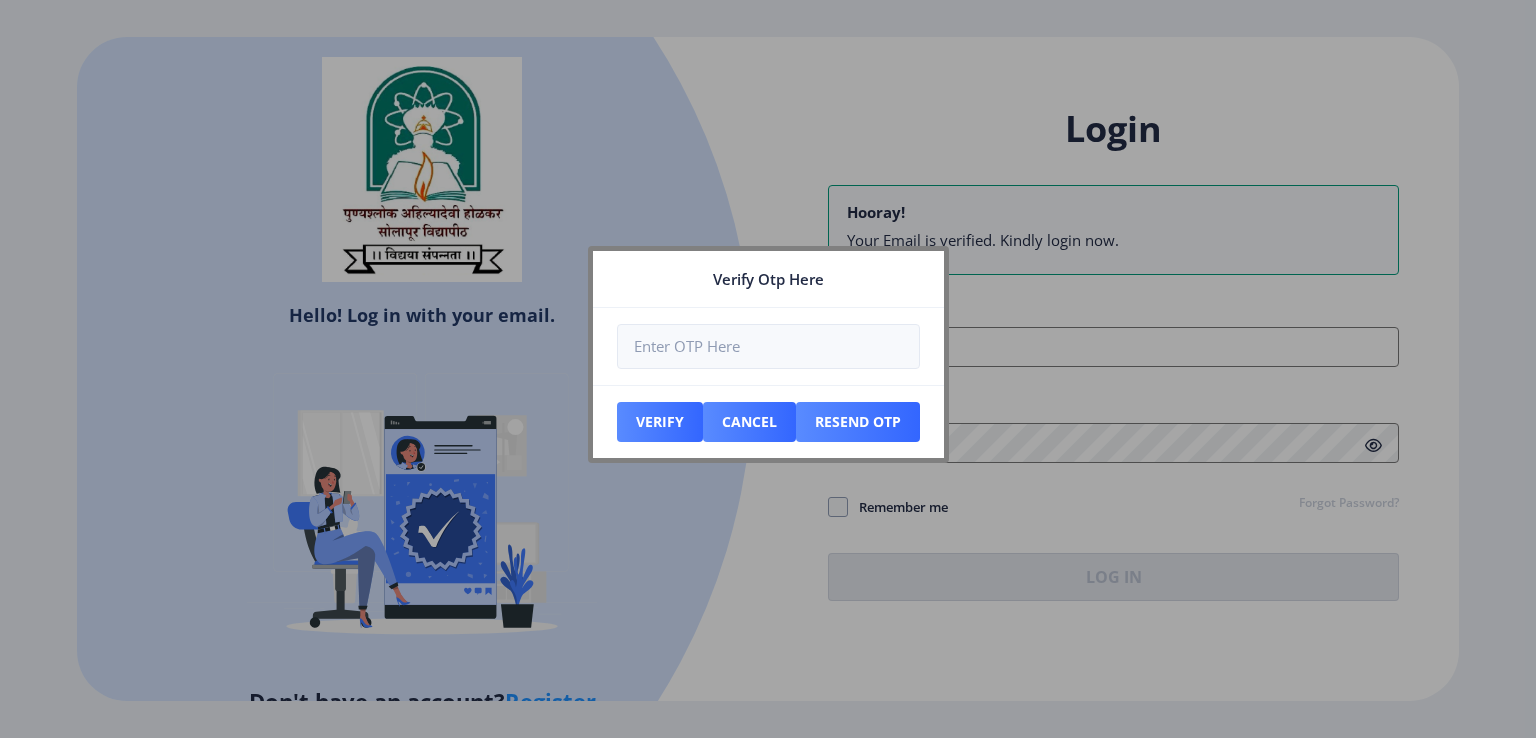drag, startPoint x: 659, startPoint y: 265, endPoint x: 628, endPoint y: 268, distance: 31.144823 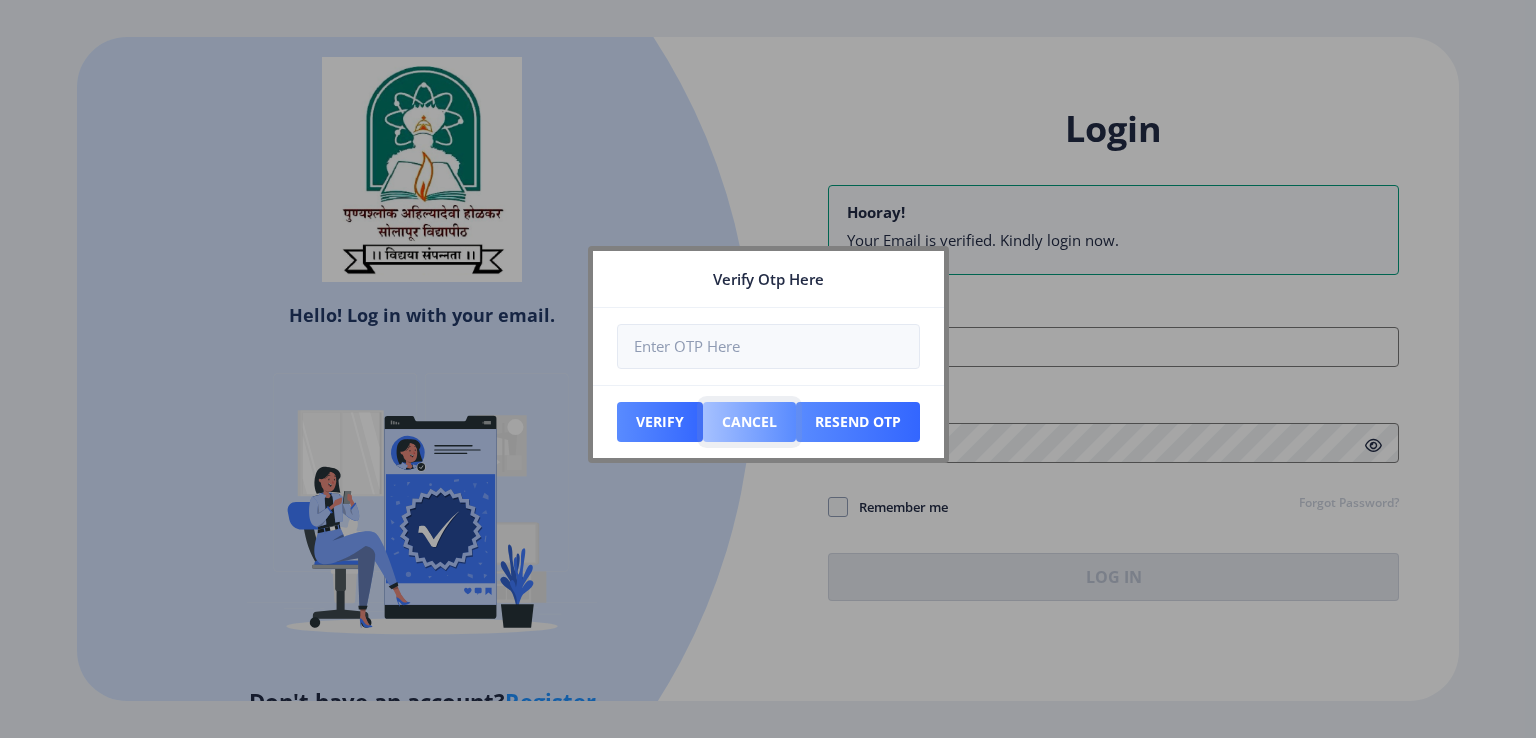 click on "Cancel" at bounding box center (660, 422) 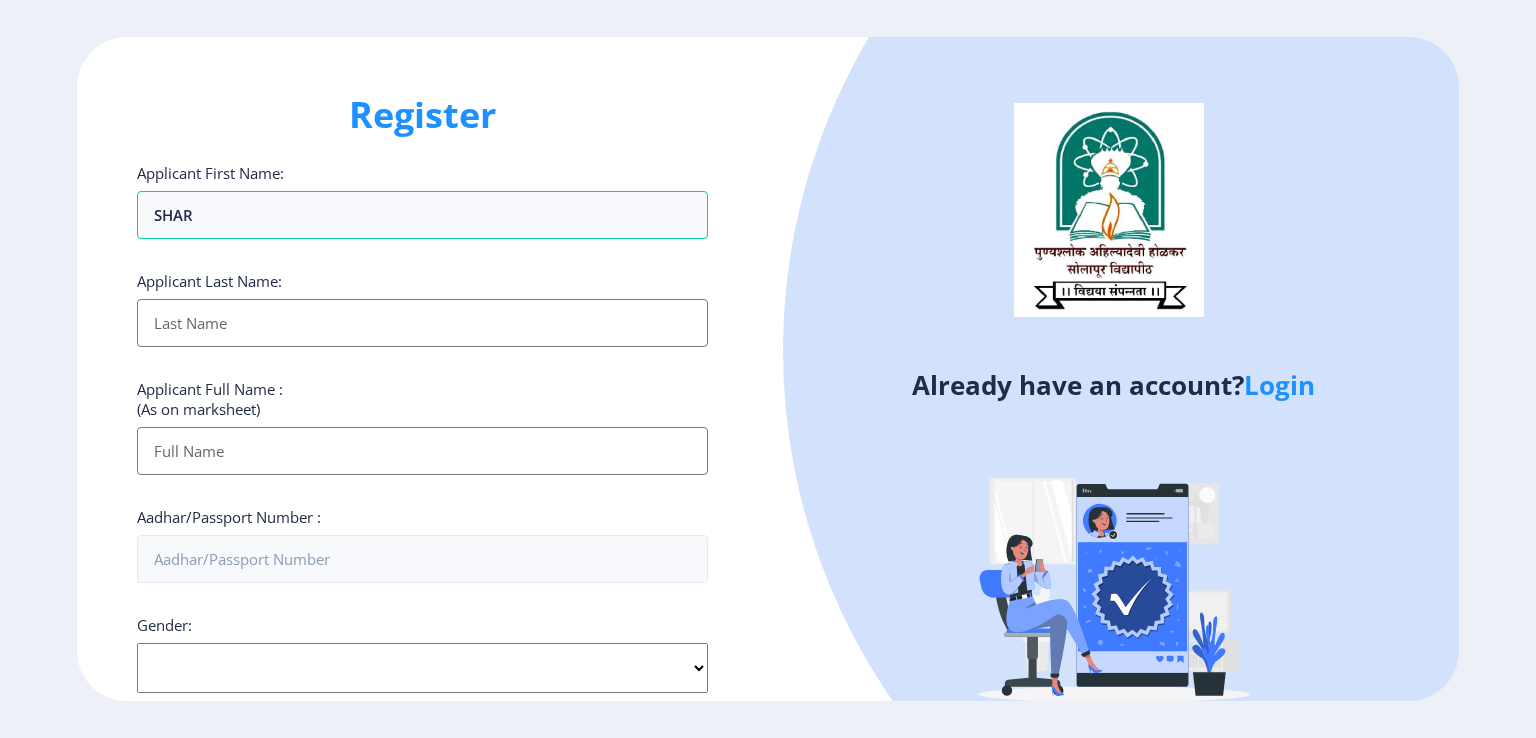 select 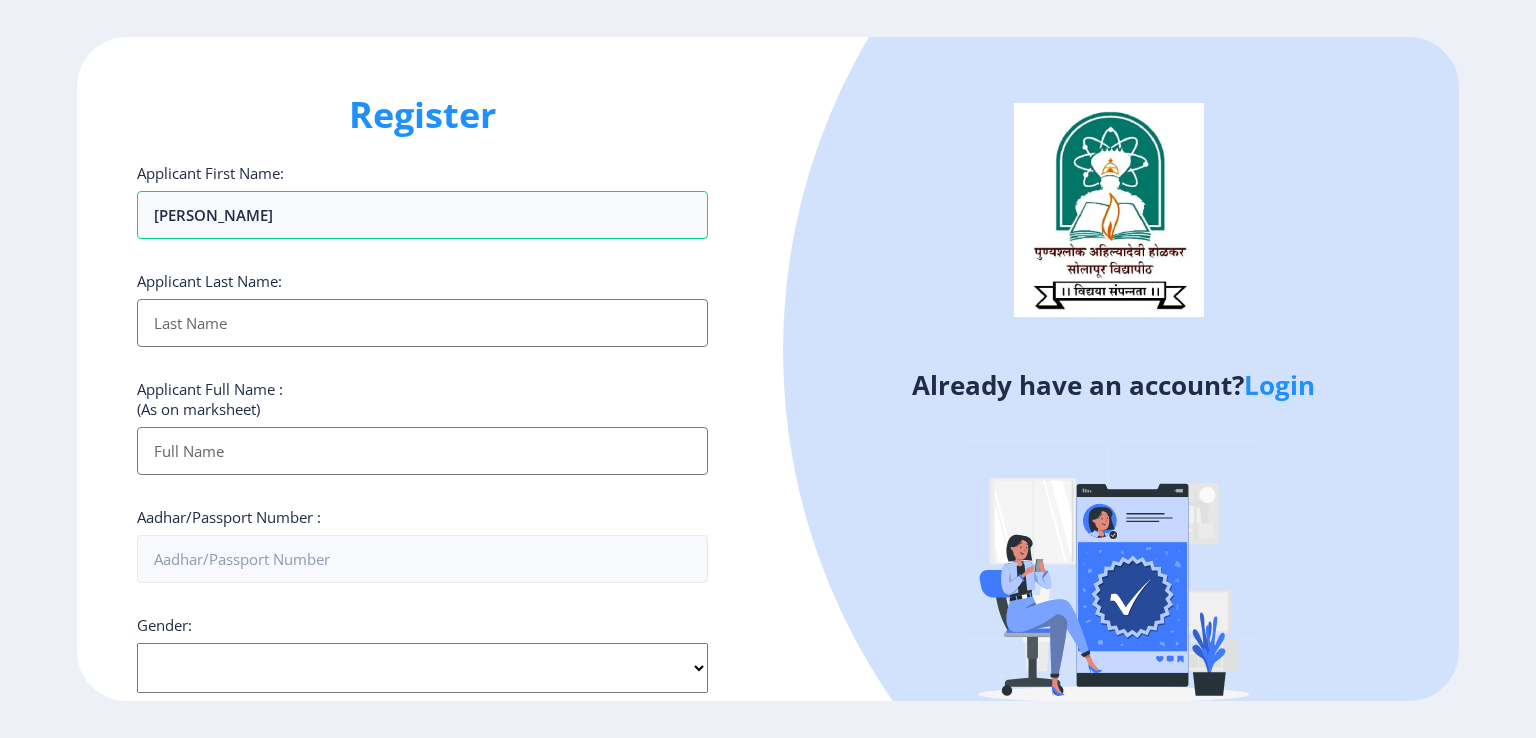 type on "[PERSON_NAME]" 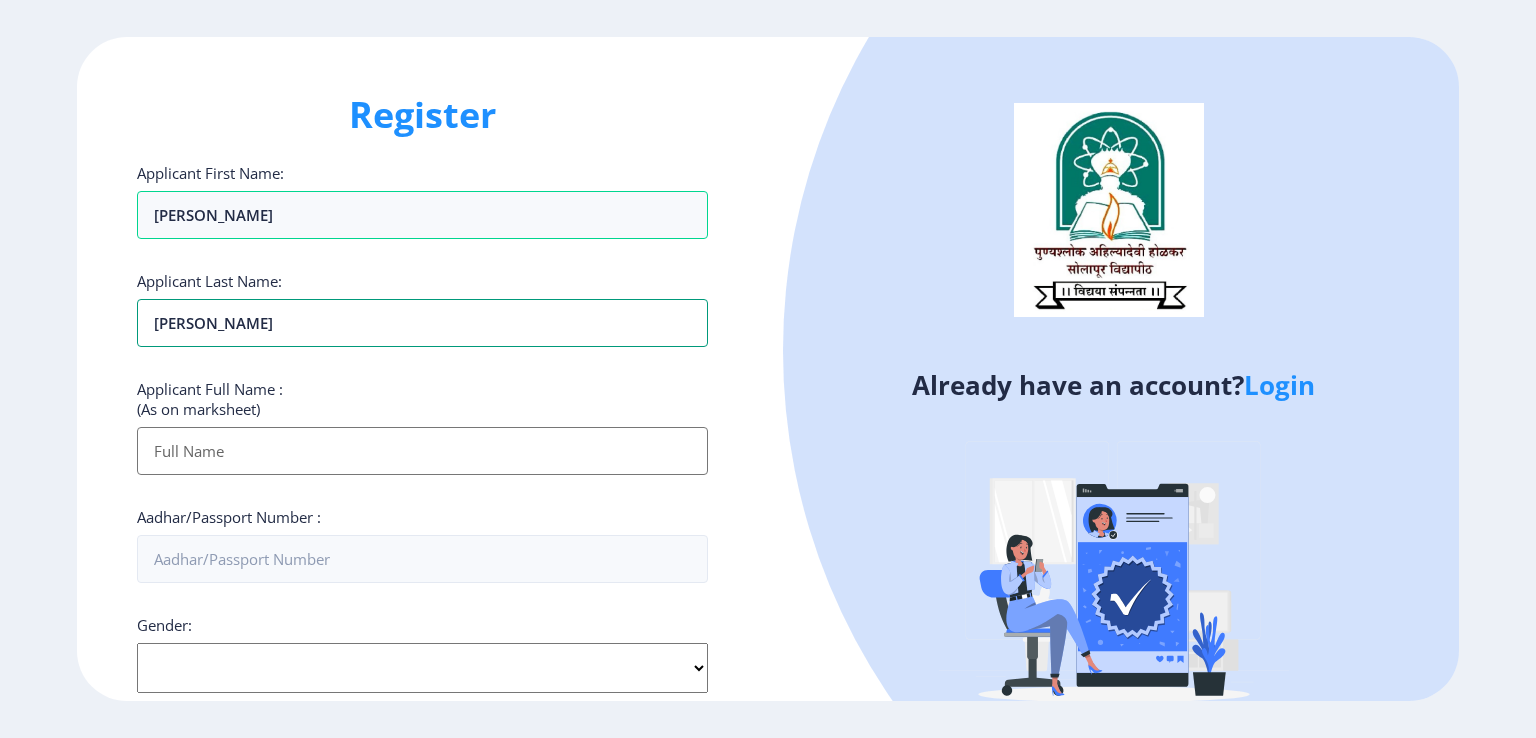 type on "SUPEKAR" 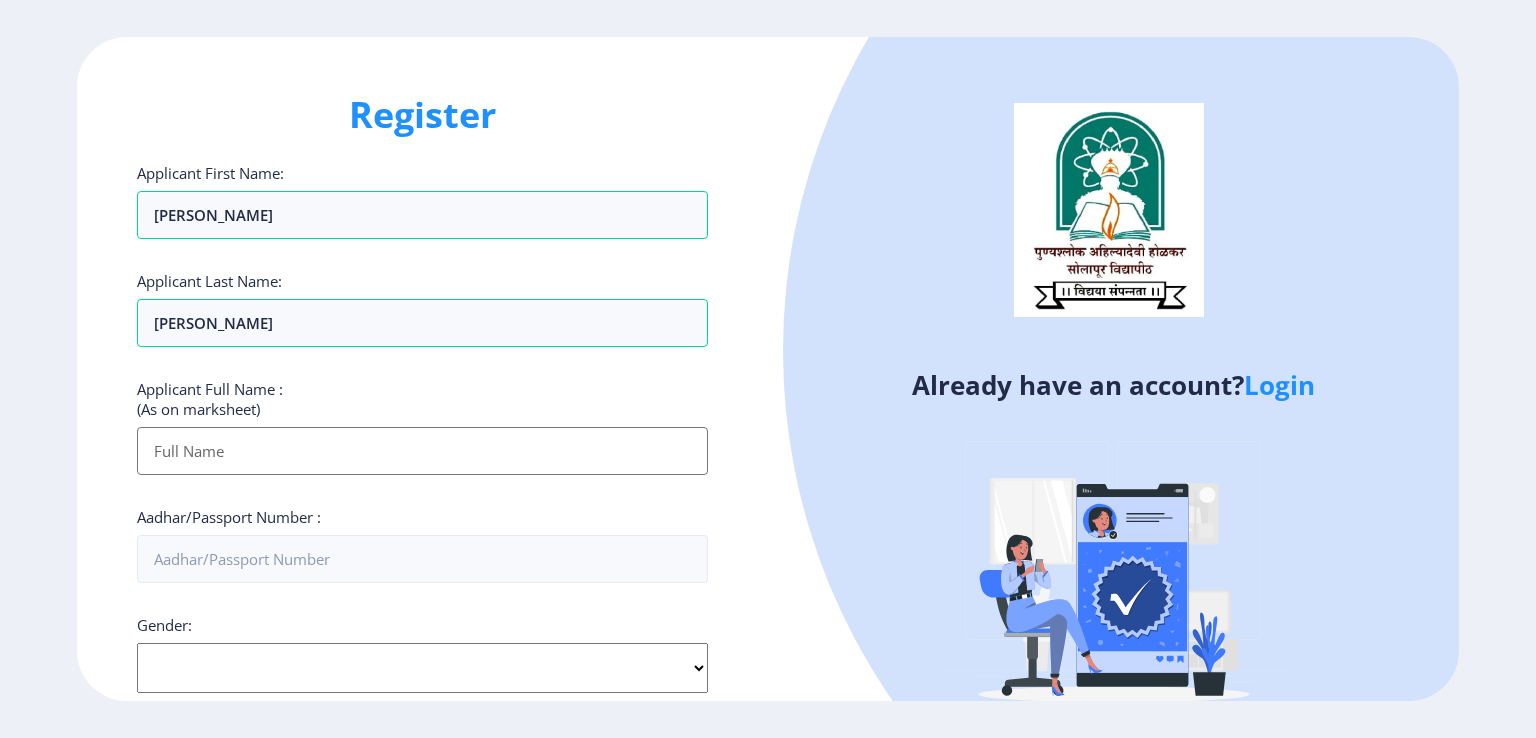click on "Applicant First Name:" at bounding box center (422, 451) 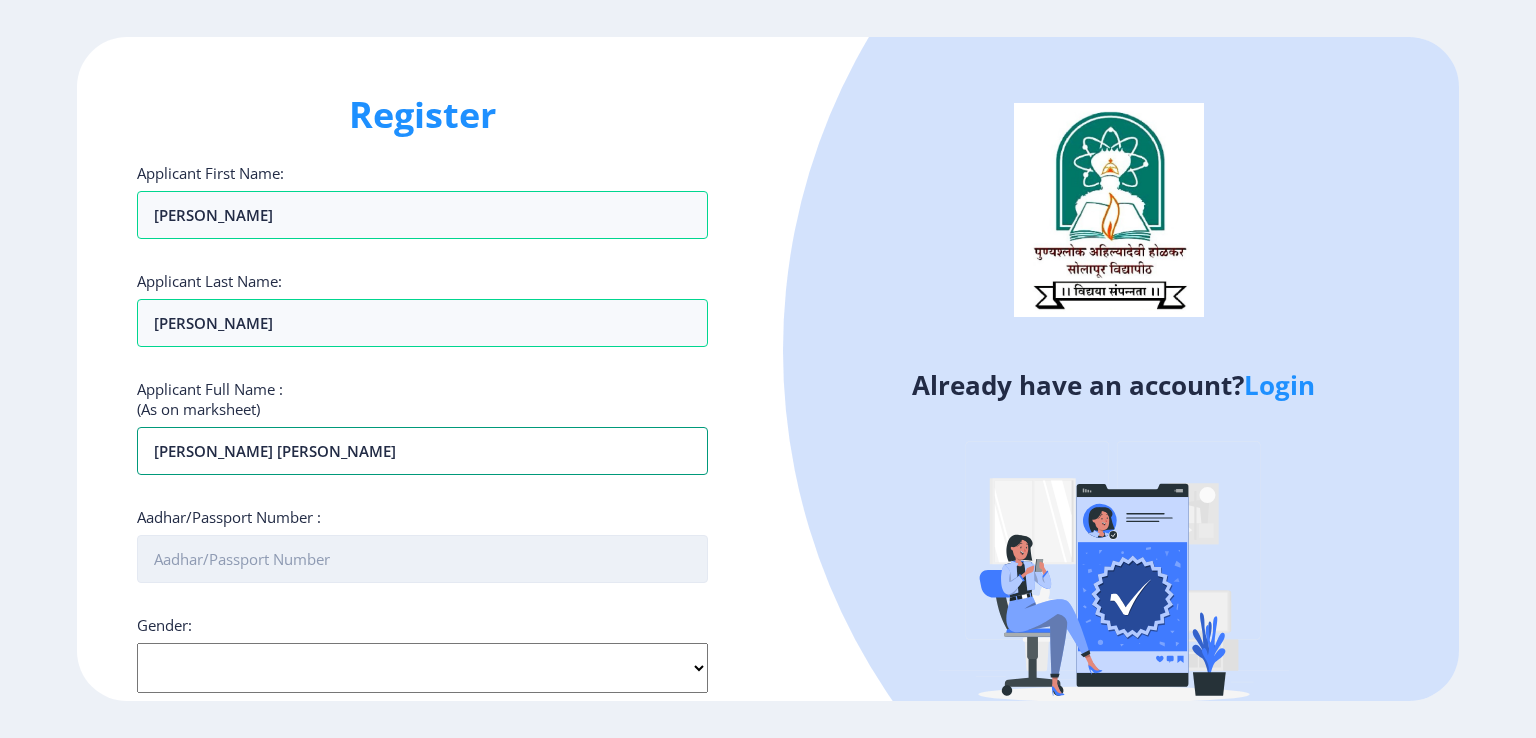 type on "SHARMILA VASANTH KAMBALE" 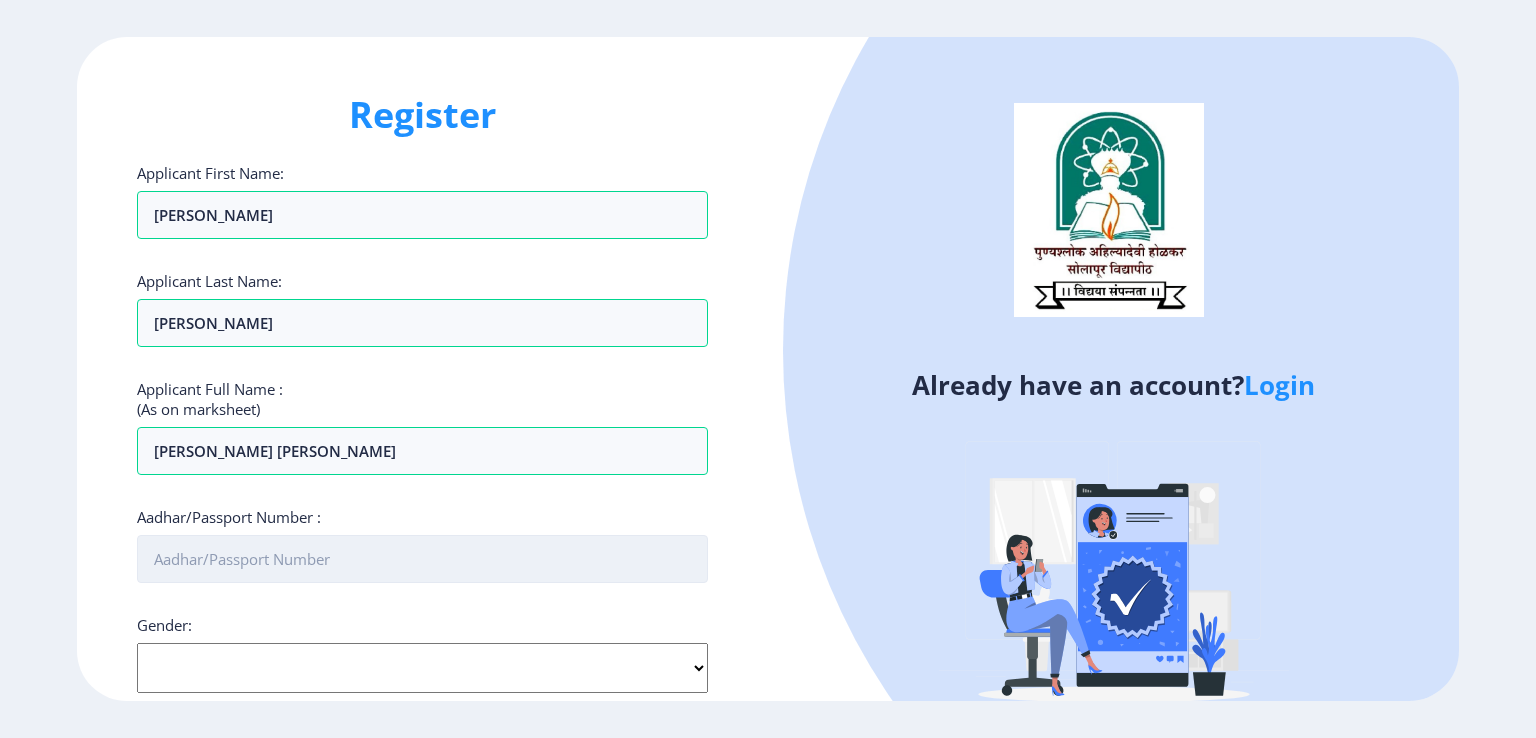 click on "Aadhar/Passport Number :" at bounding box center [422, 559] 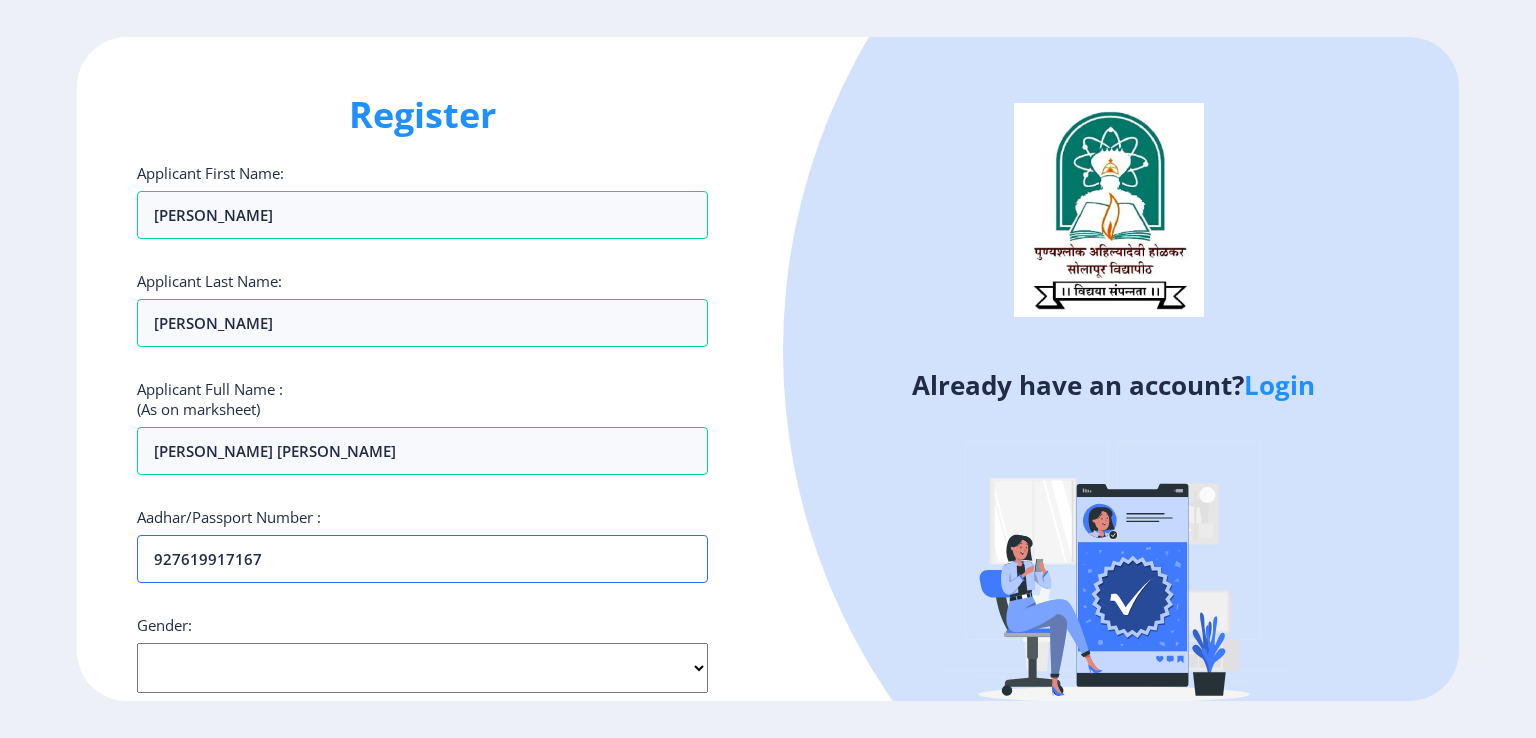 type on "927619917167" 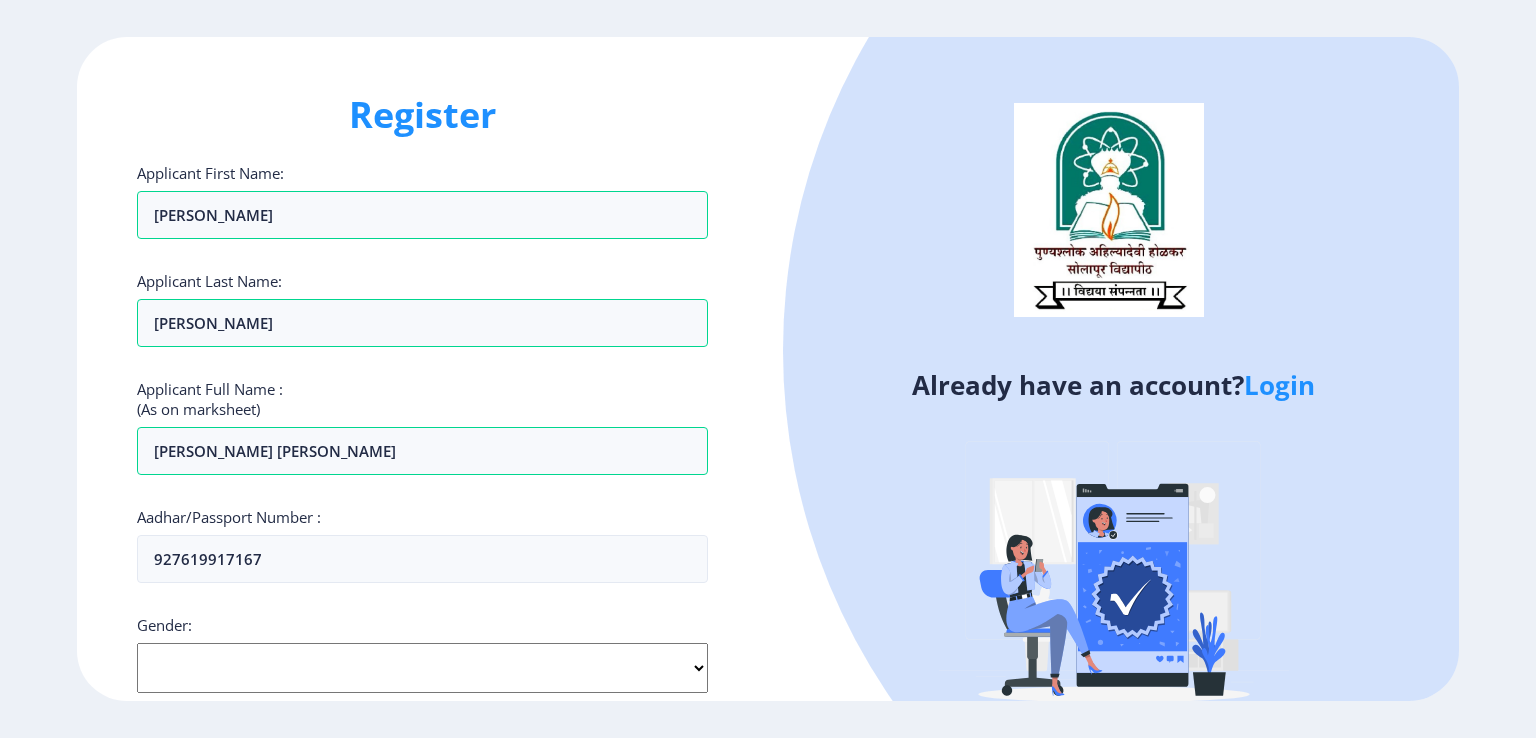 click on "Select Gender Male Female Other" 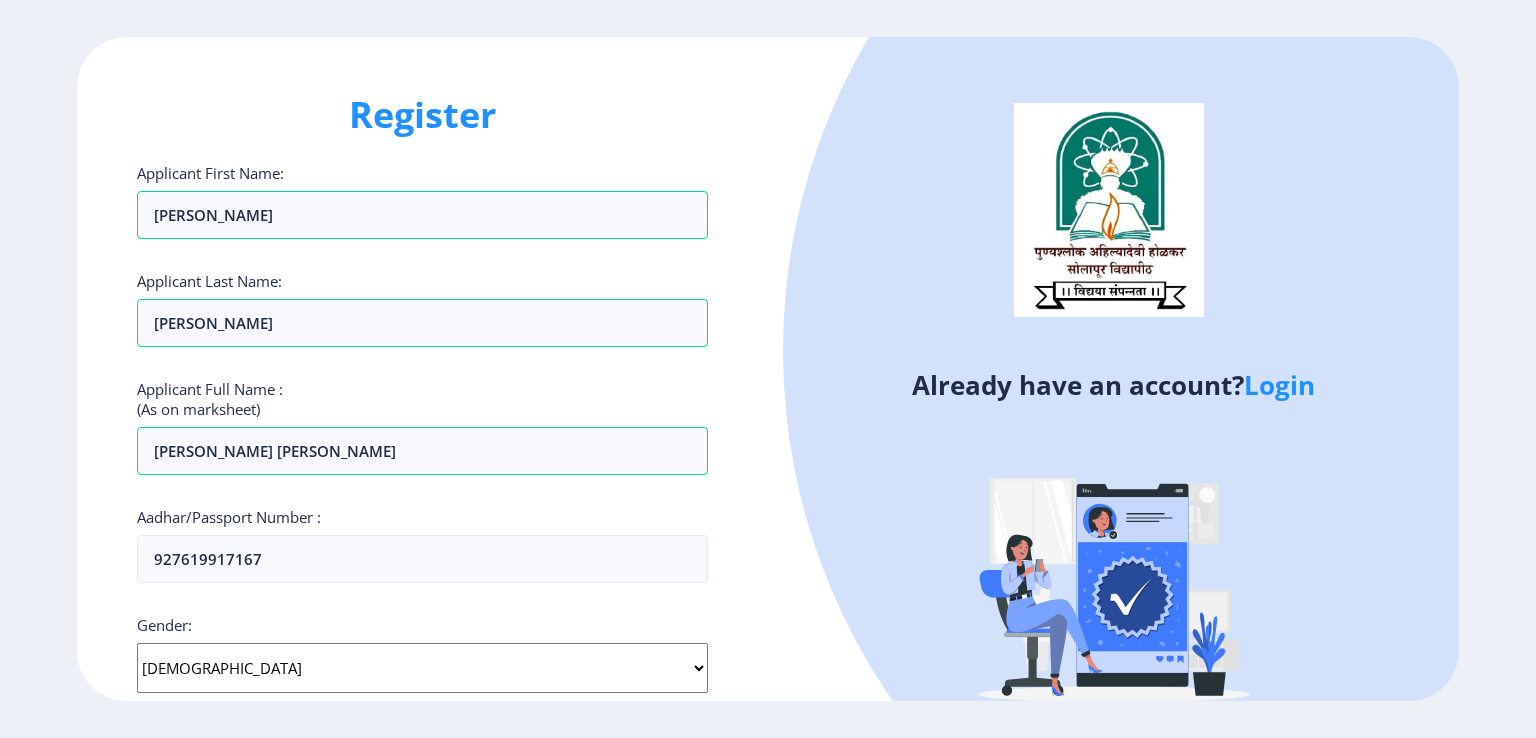 click on "Select Gender Male Female Other" 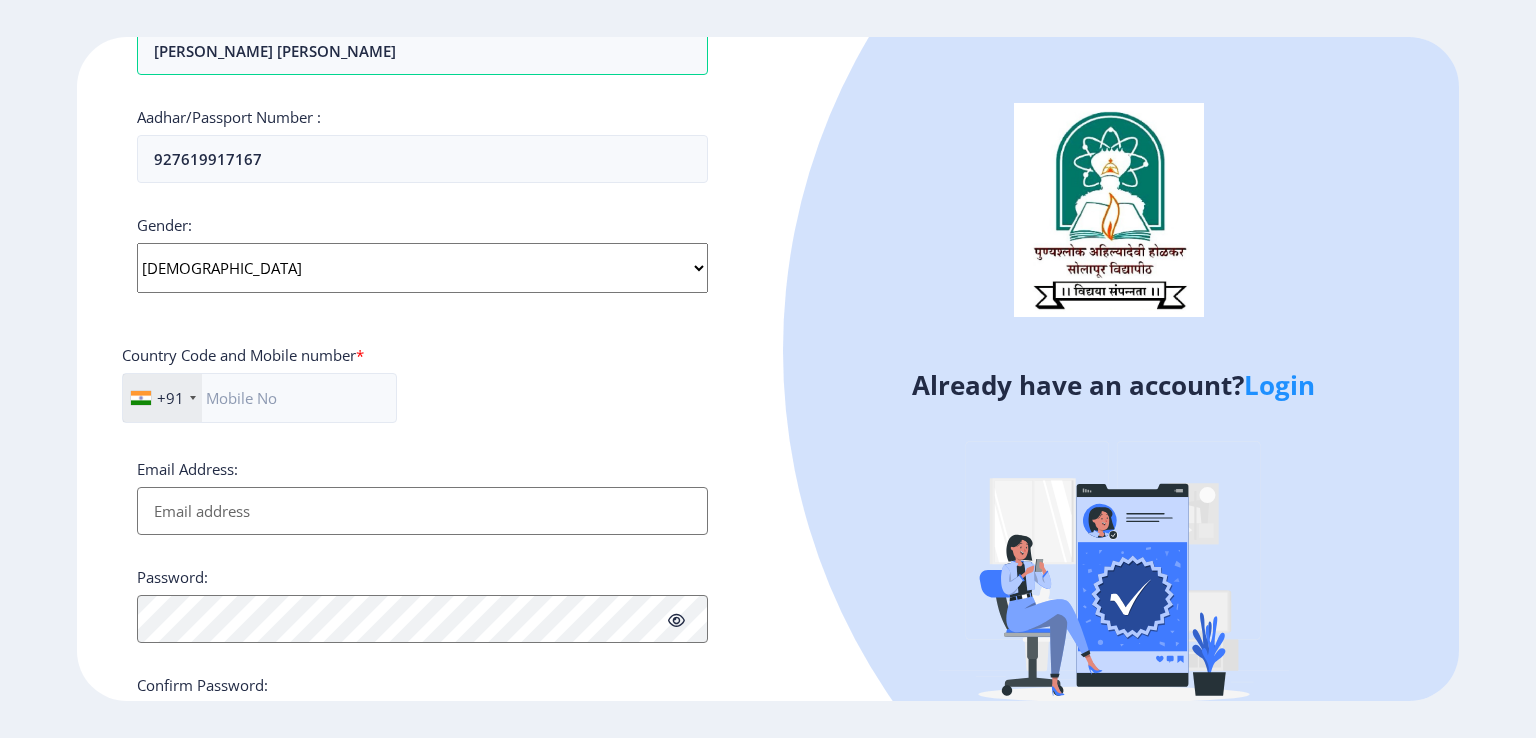 click on "Email Address:" at bounding box center [422, 511] 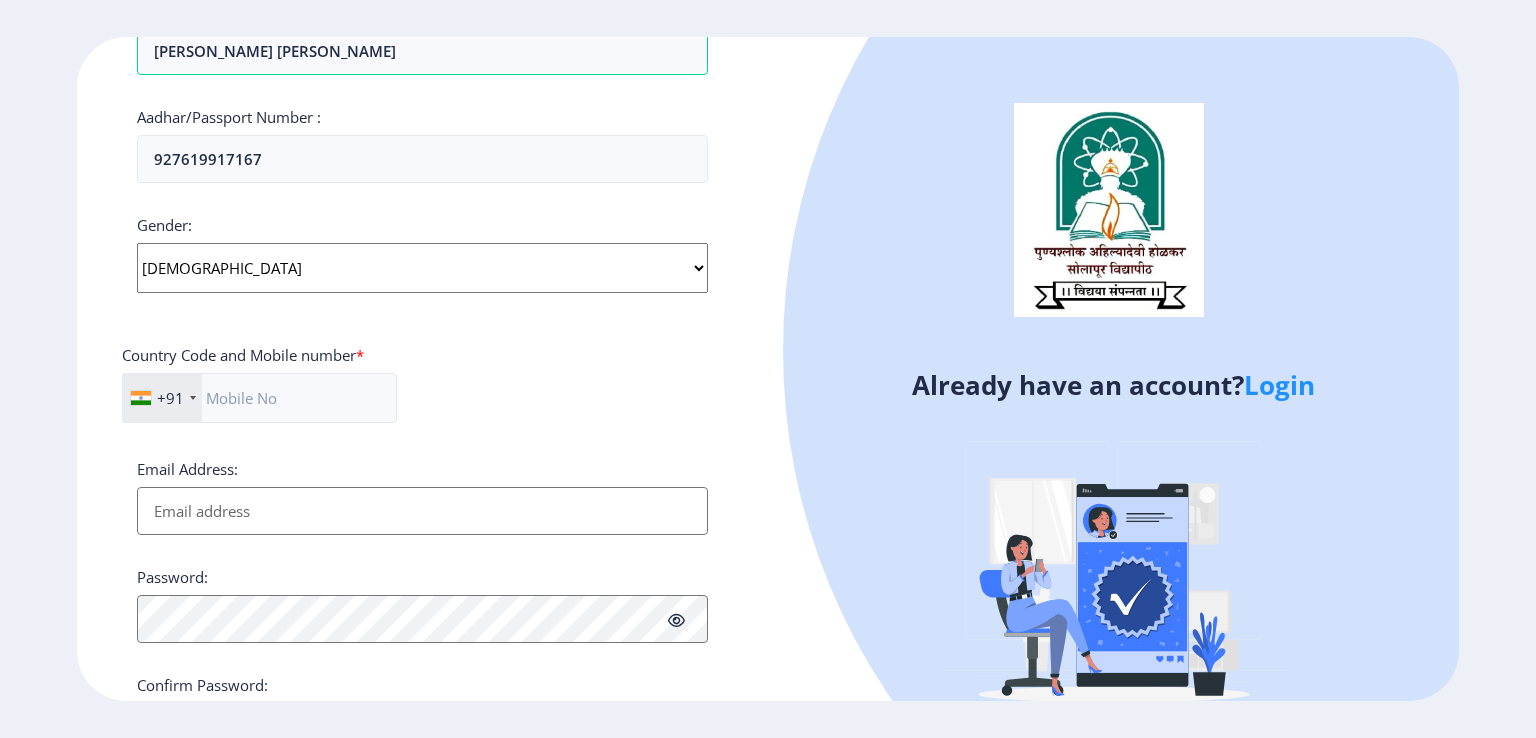 type on "vishwanathsupekar25@gmail.com" 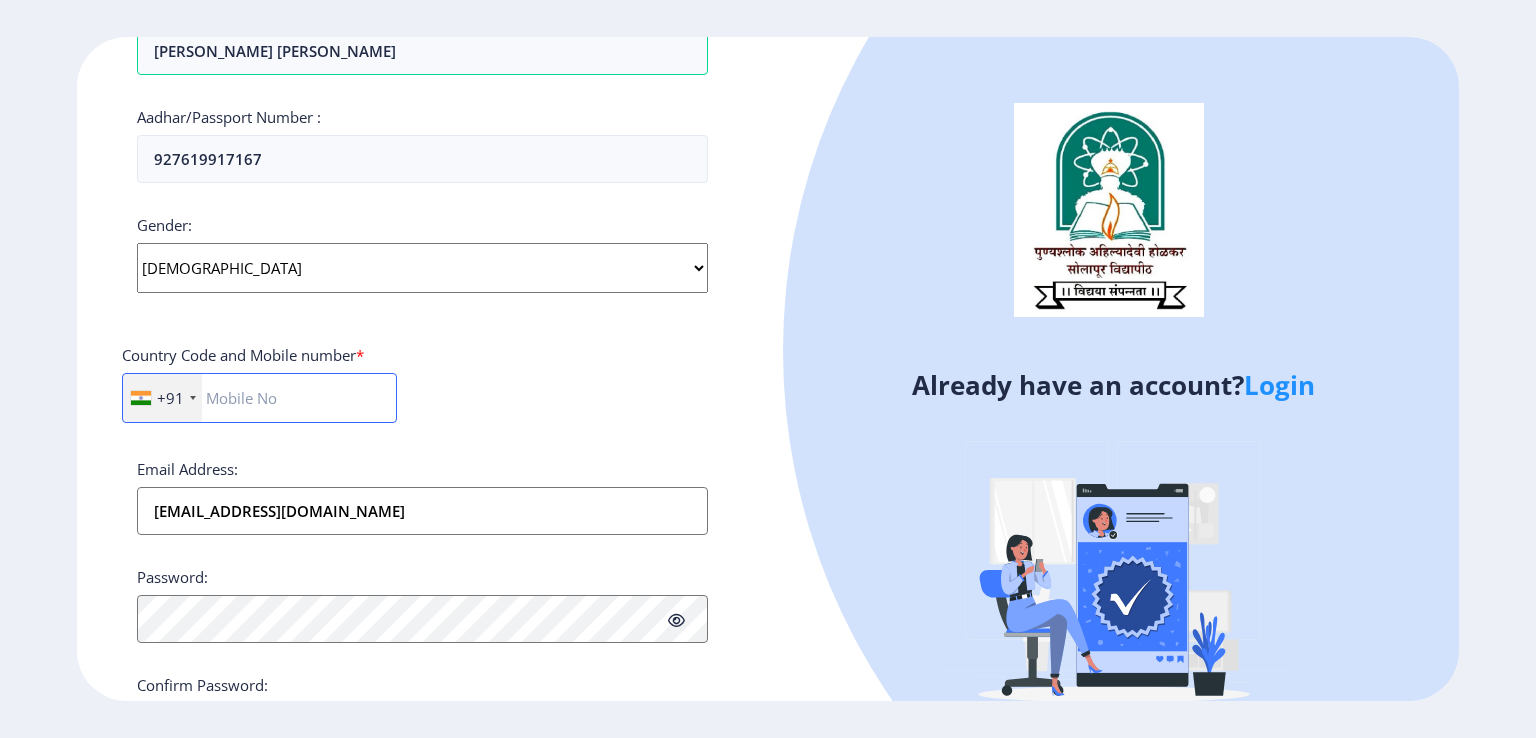 type on "09860455405" 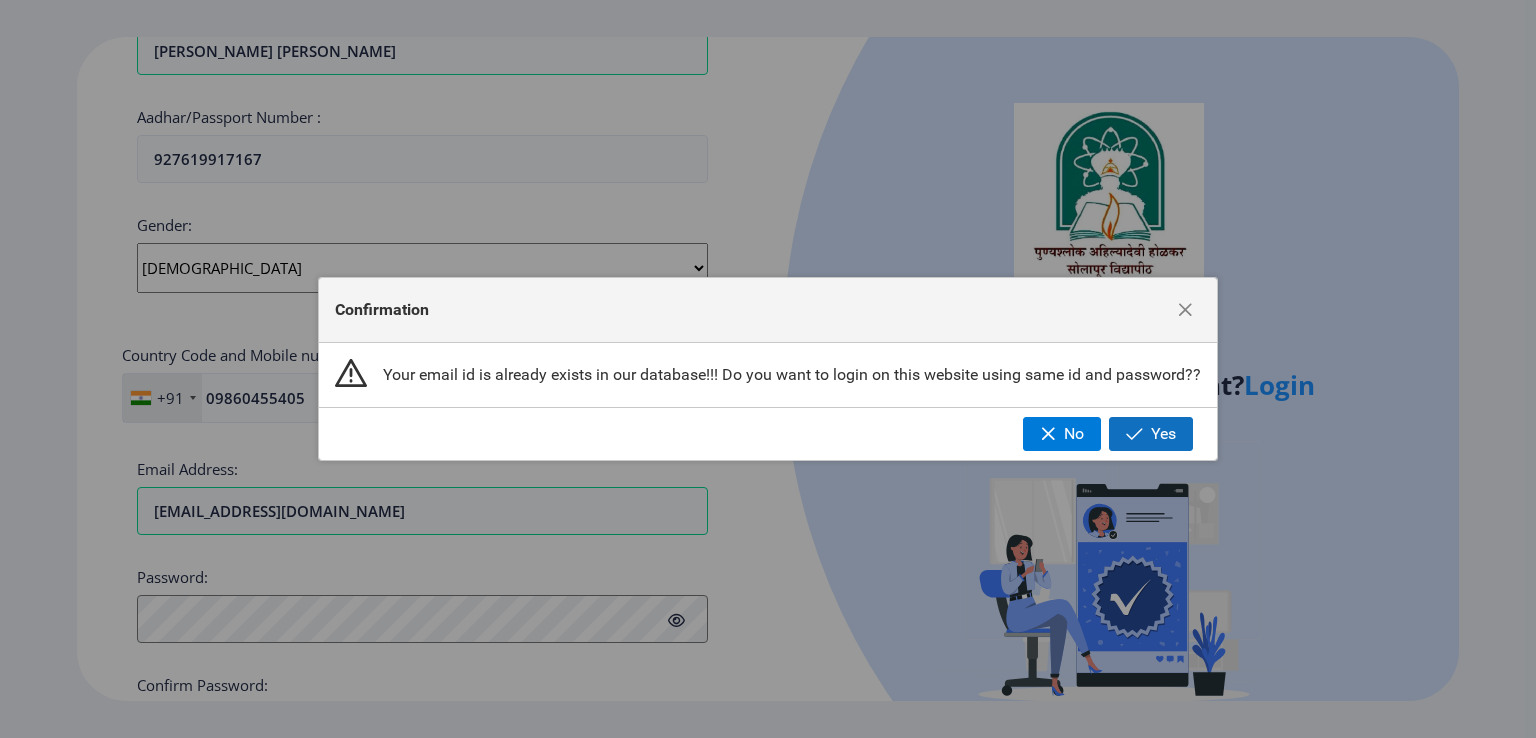 click on "Yes" 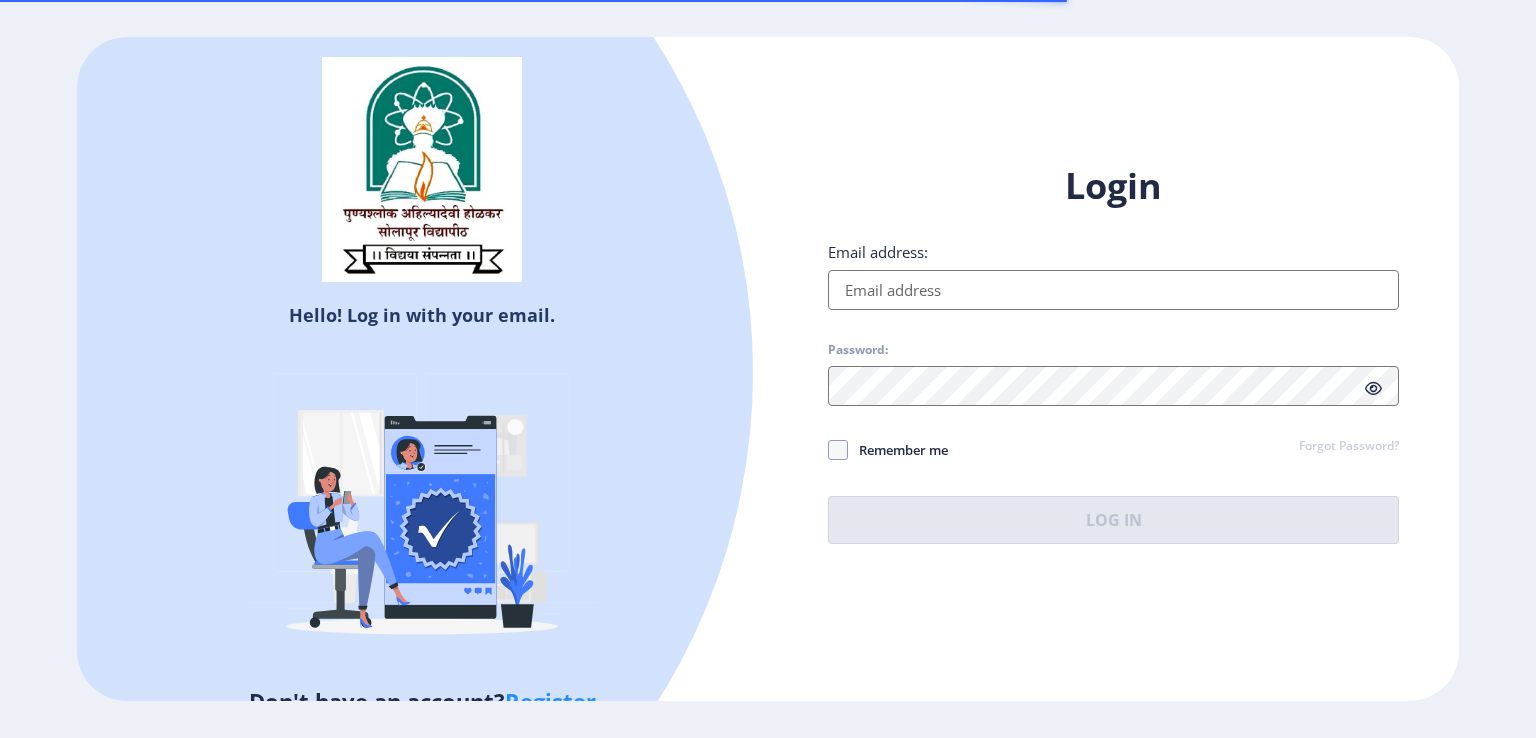 click on "Email address:" at bounding box center [1113, 290] 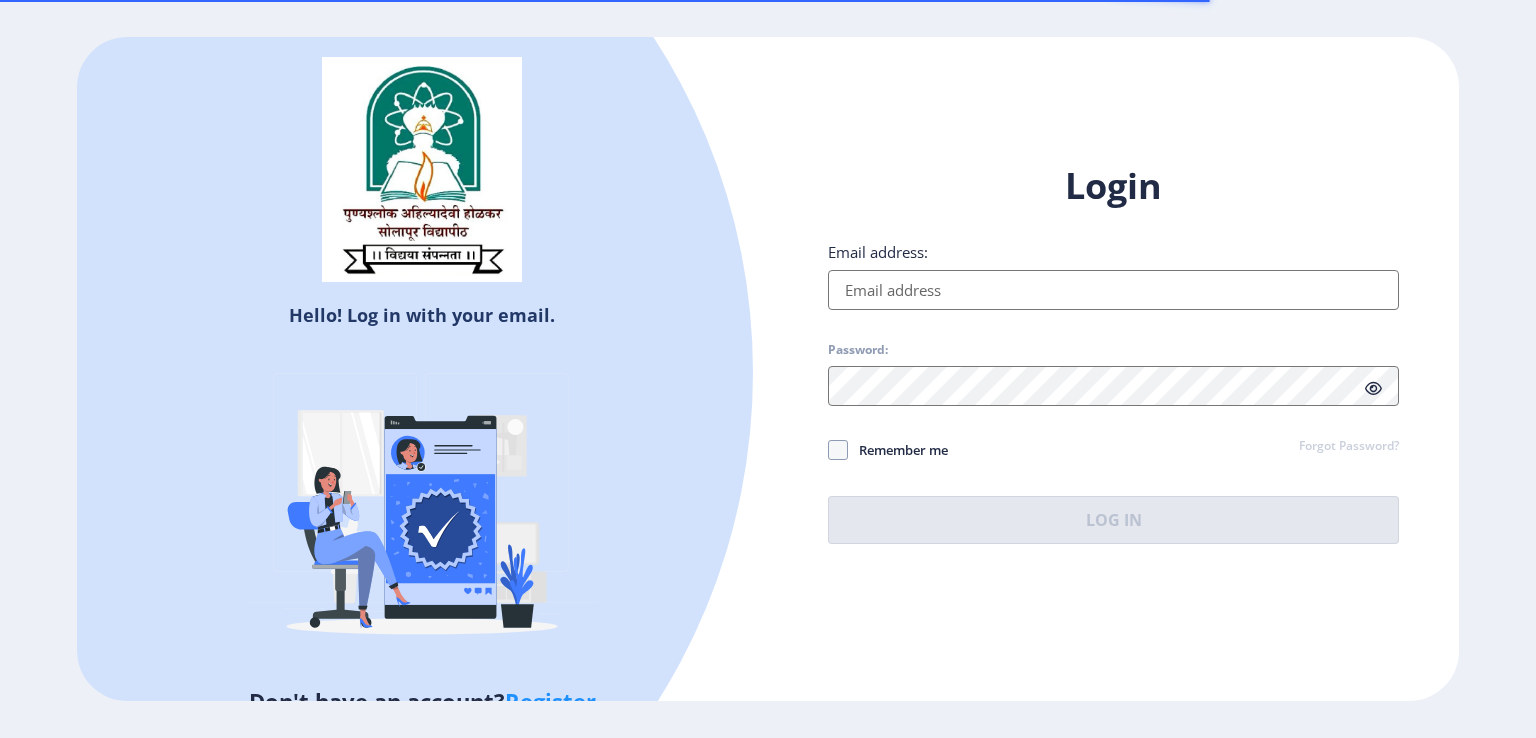 type on "vishwanathsupekar25@gmail.com" 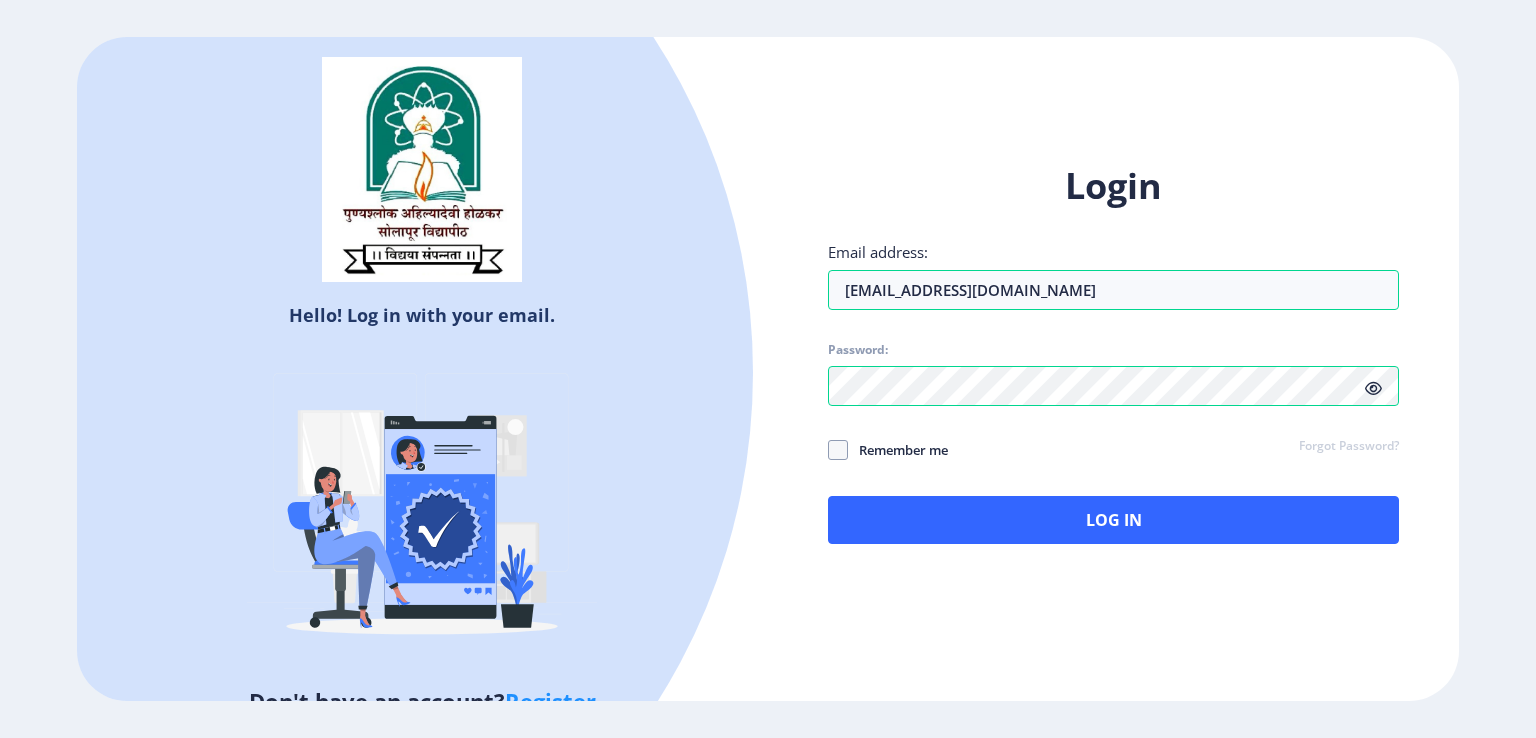 click 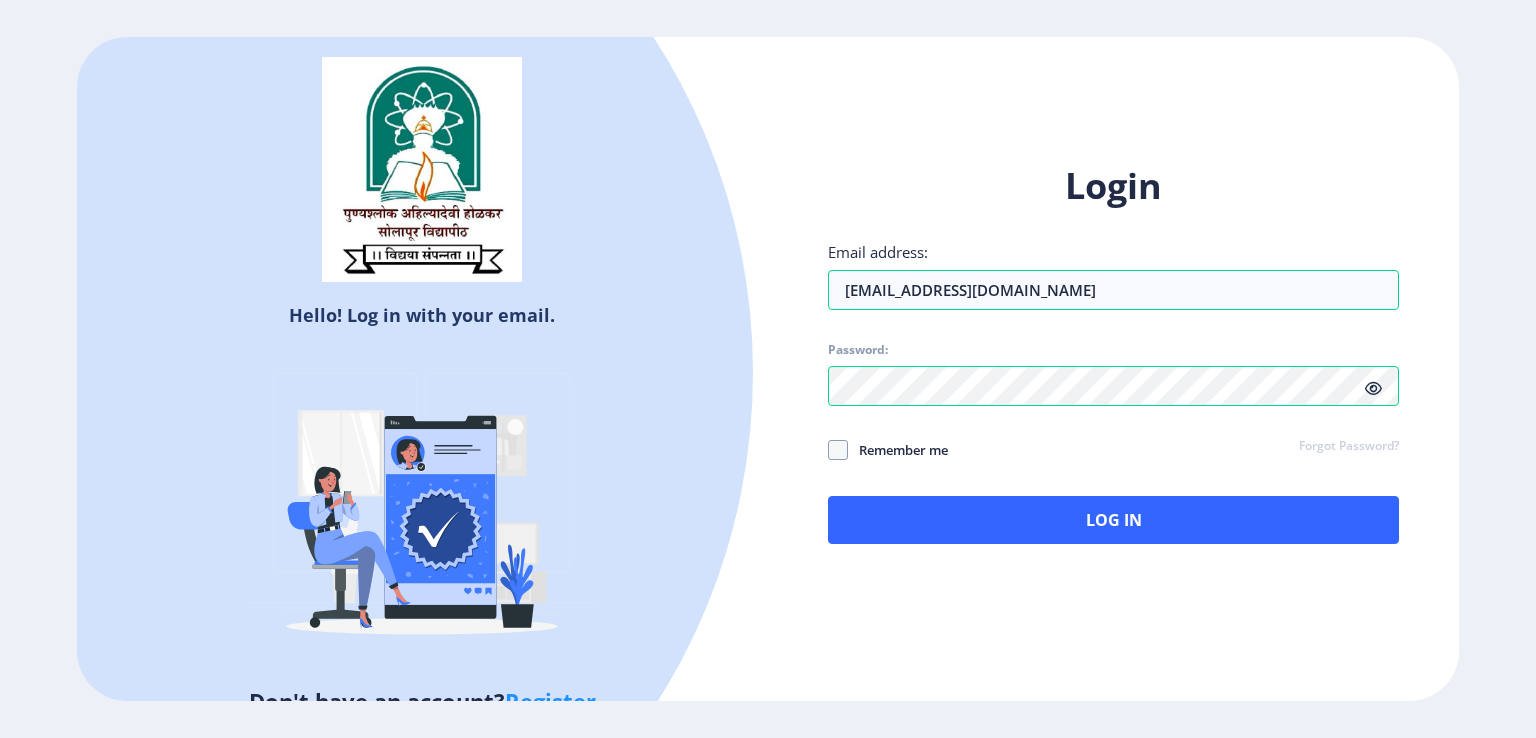 click on "Login Email address: vishwanathsupekar25@gmail.com Password: Remember me Forgot Password?  Log In   Don't have an account?  Register" 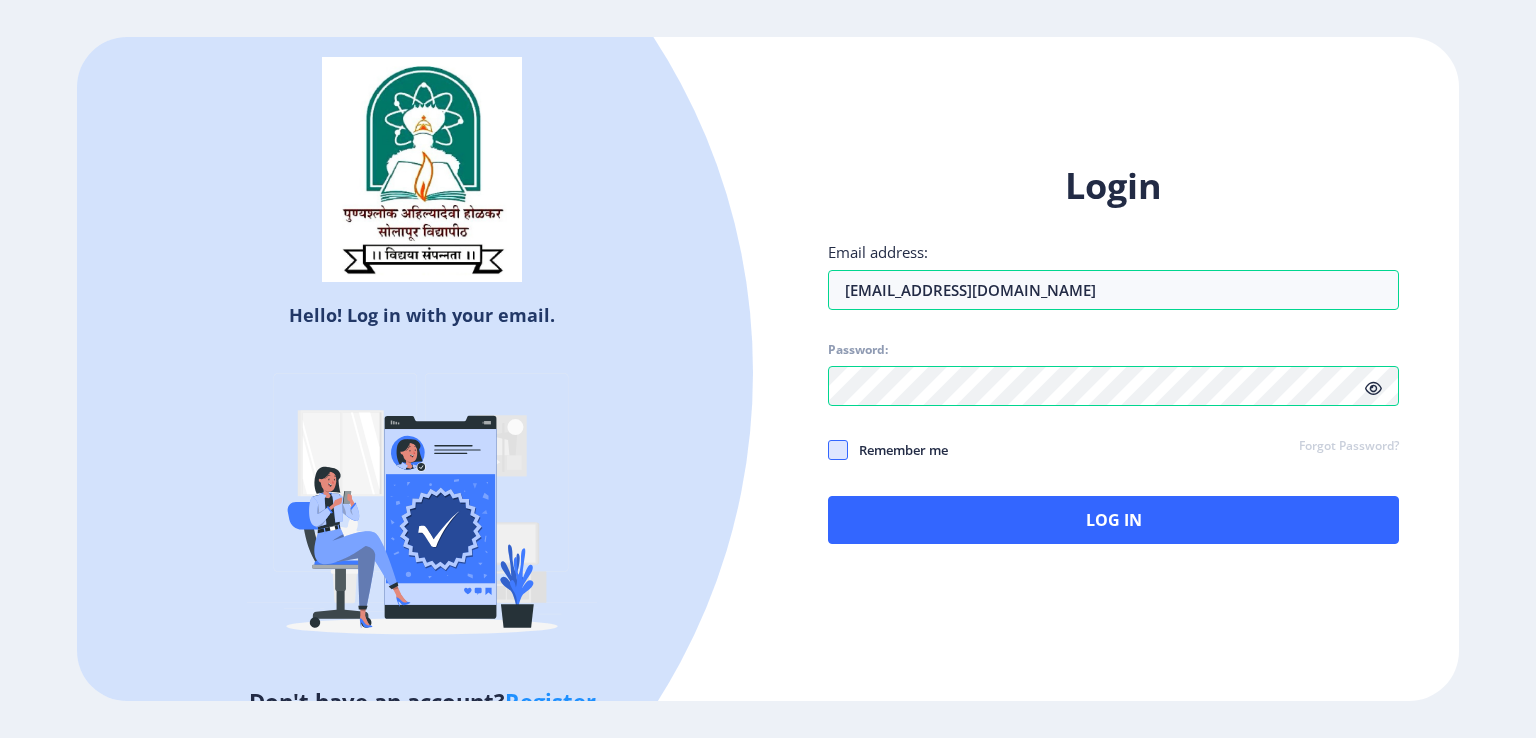 click 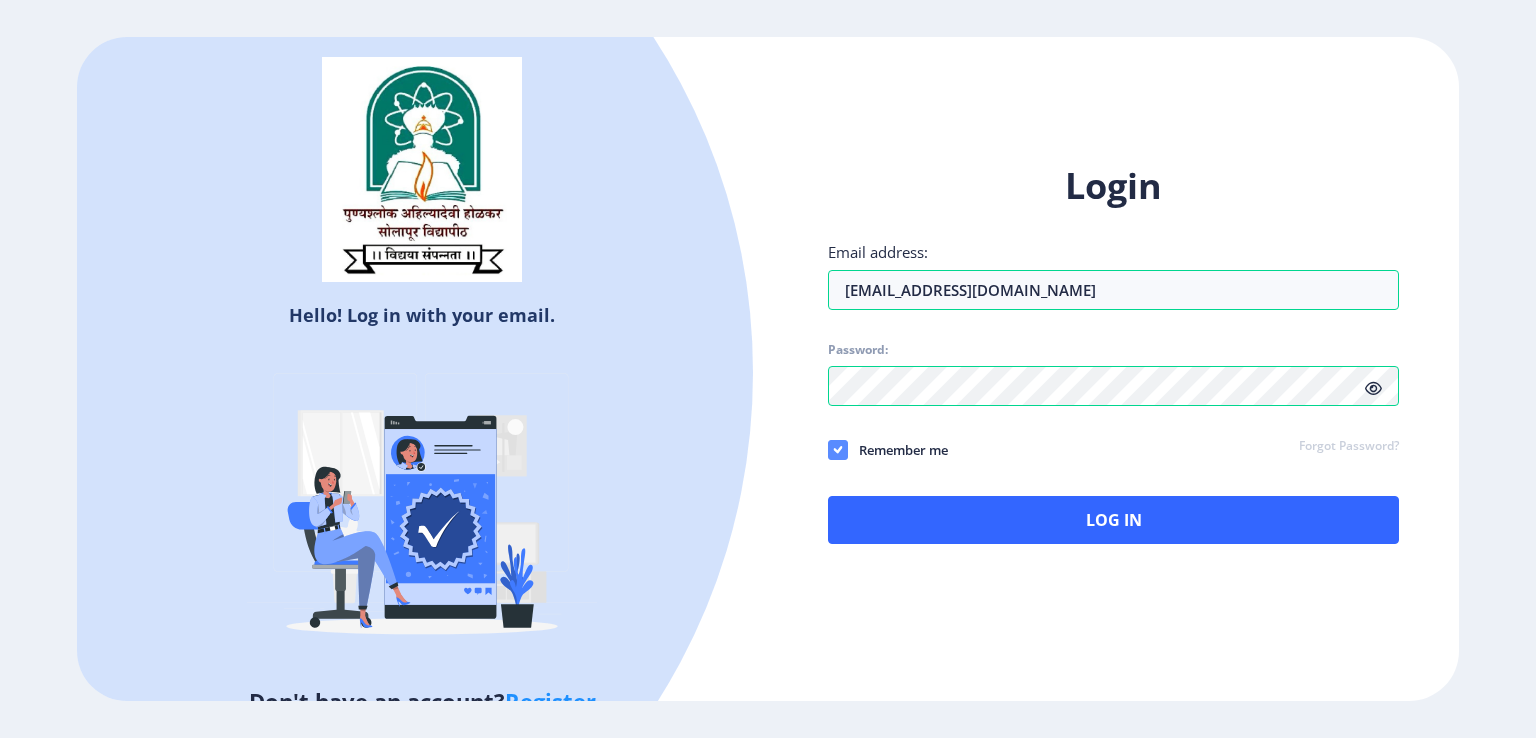 click 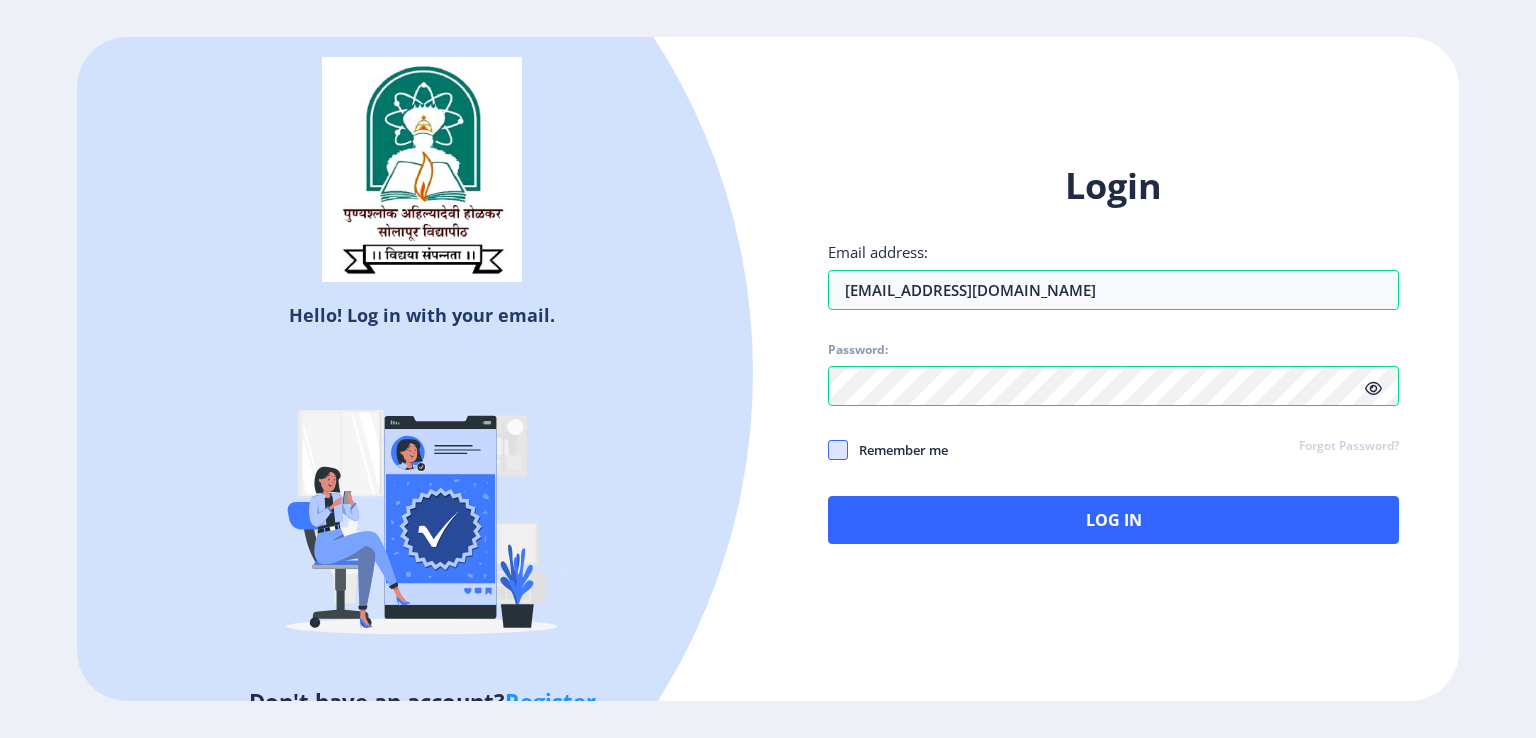 click 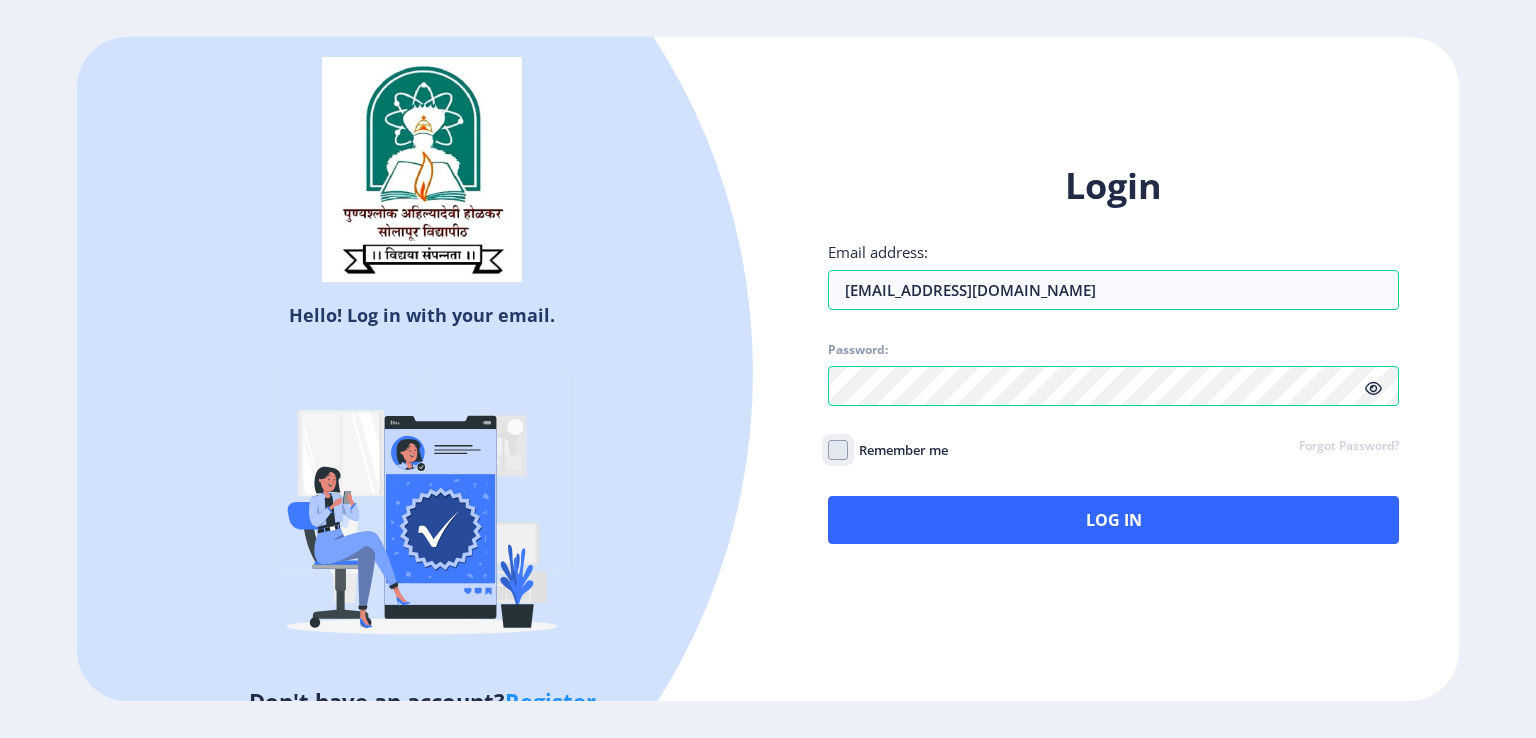 click on "Remember me" 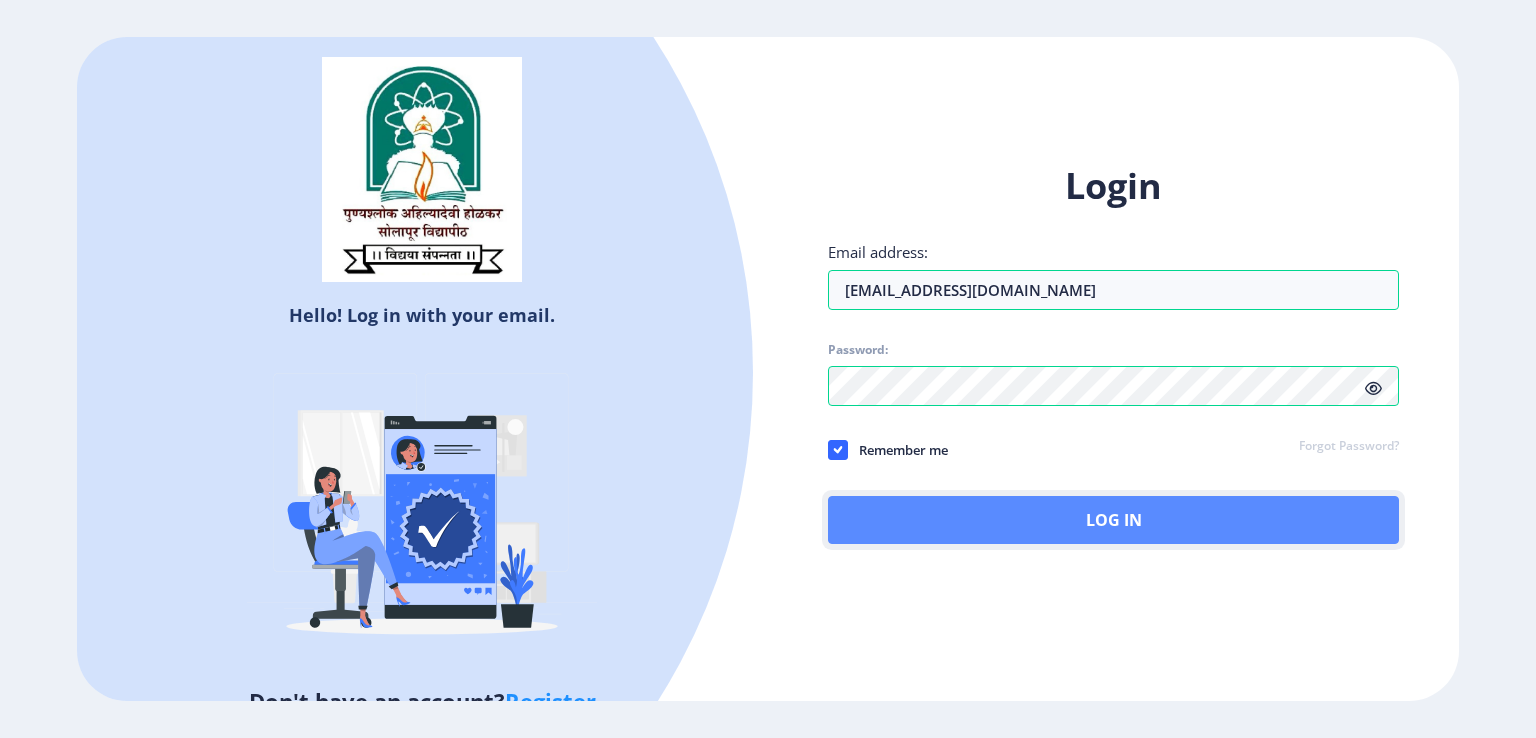 click on "Log In" 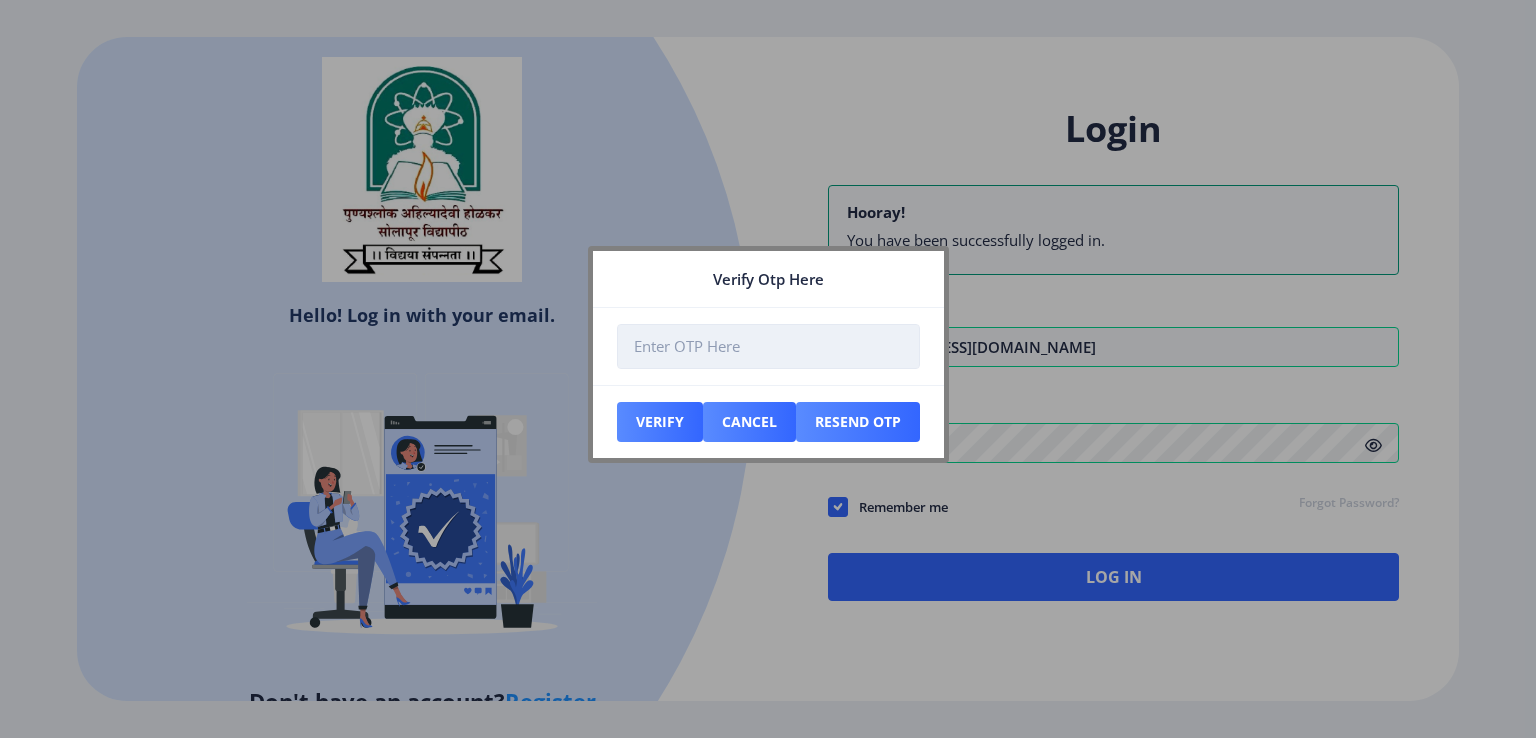 click at bounding box center (768, 346) 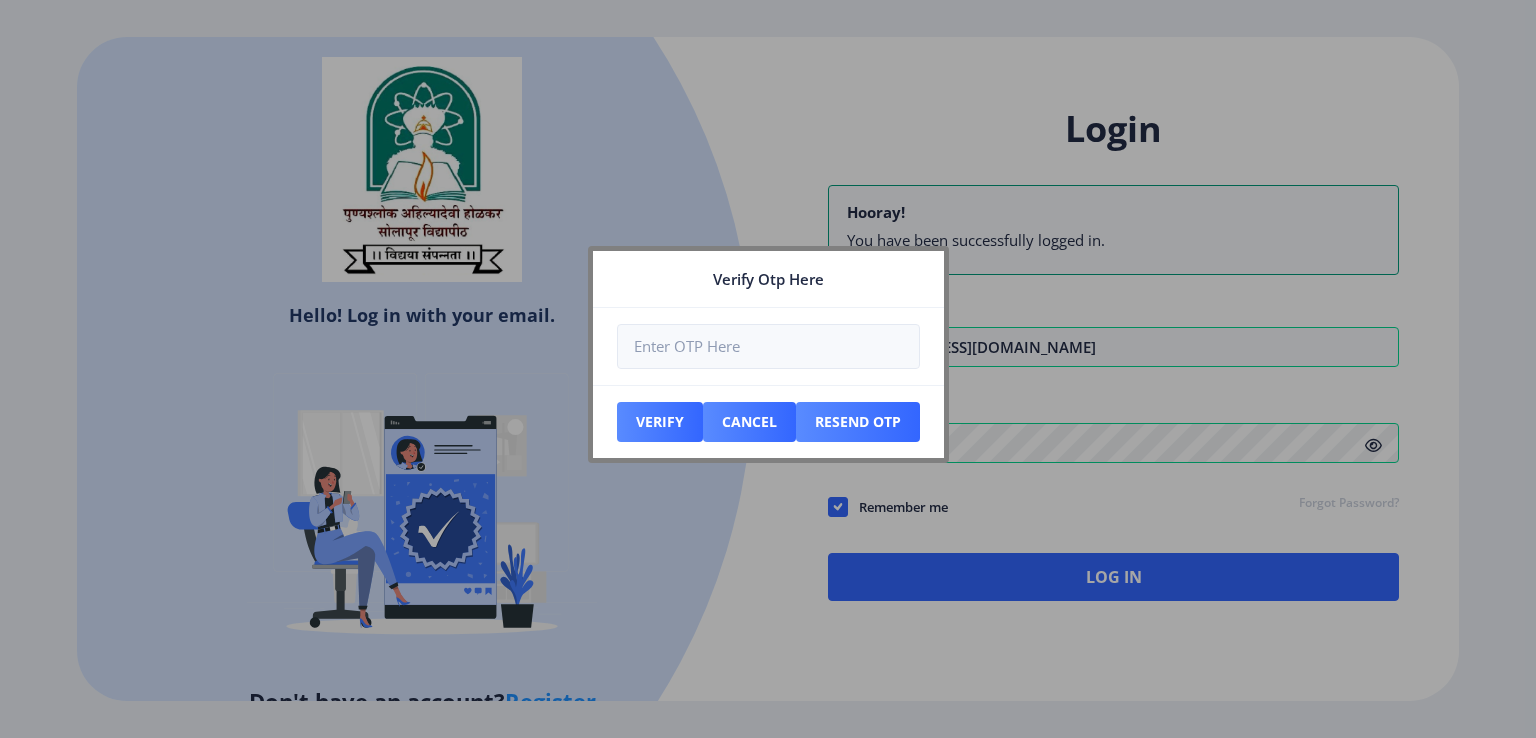 click 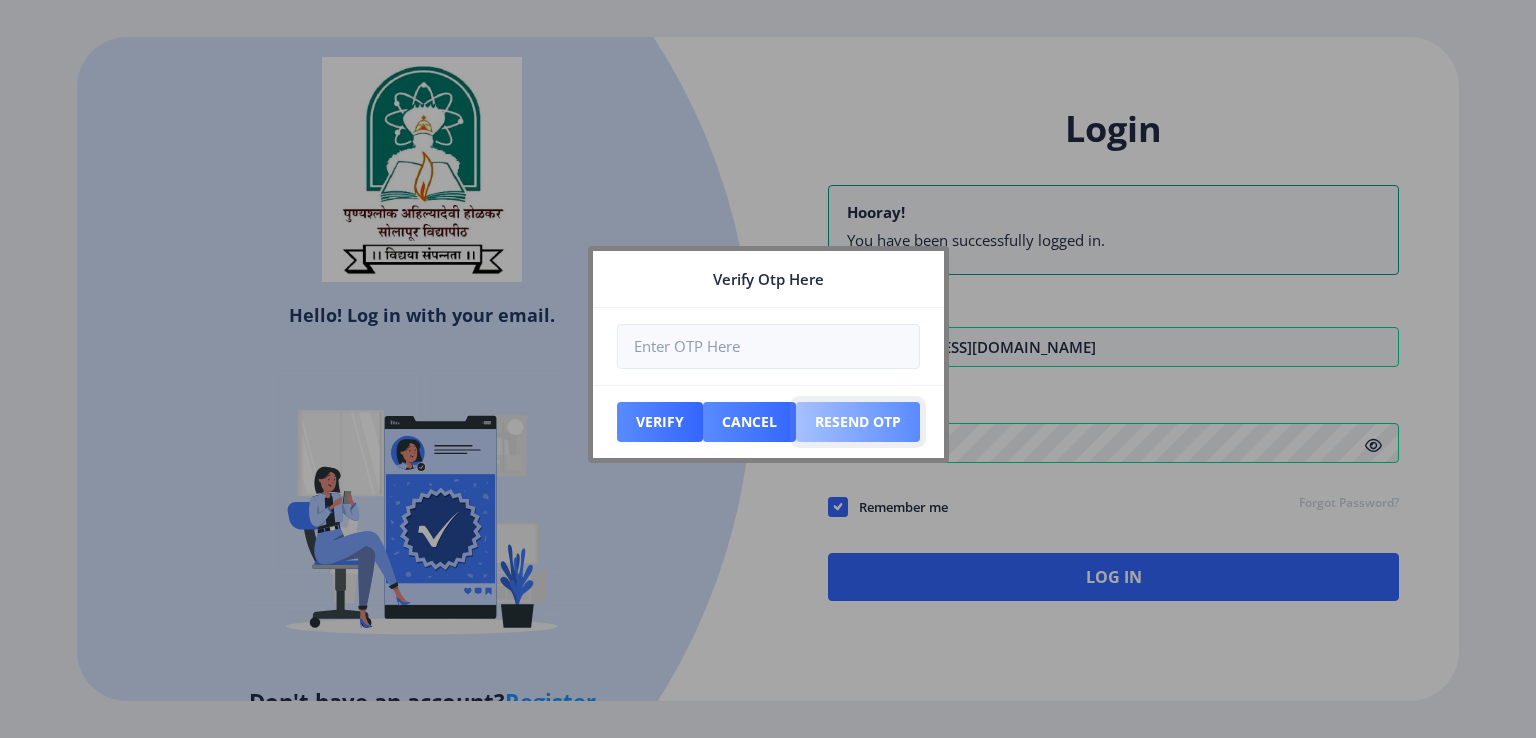 click on "Resend Otp" at bounding box center [660, 422] 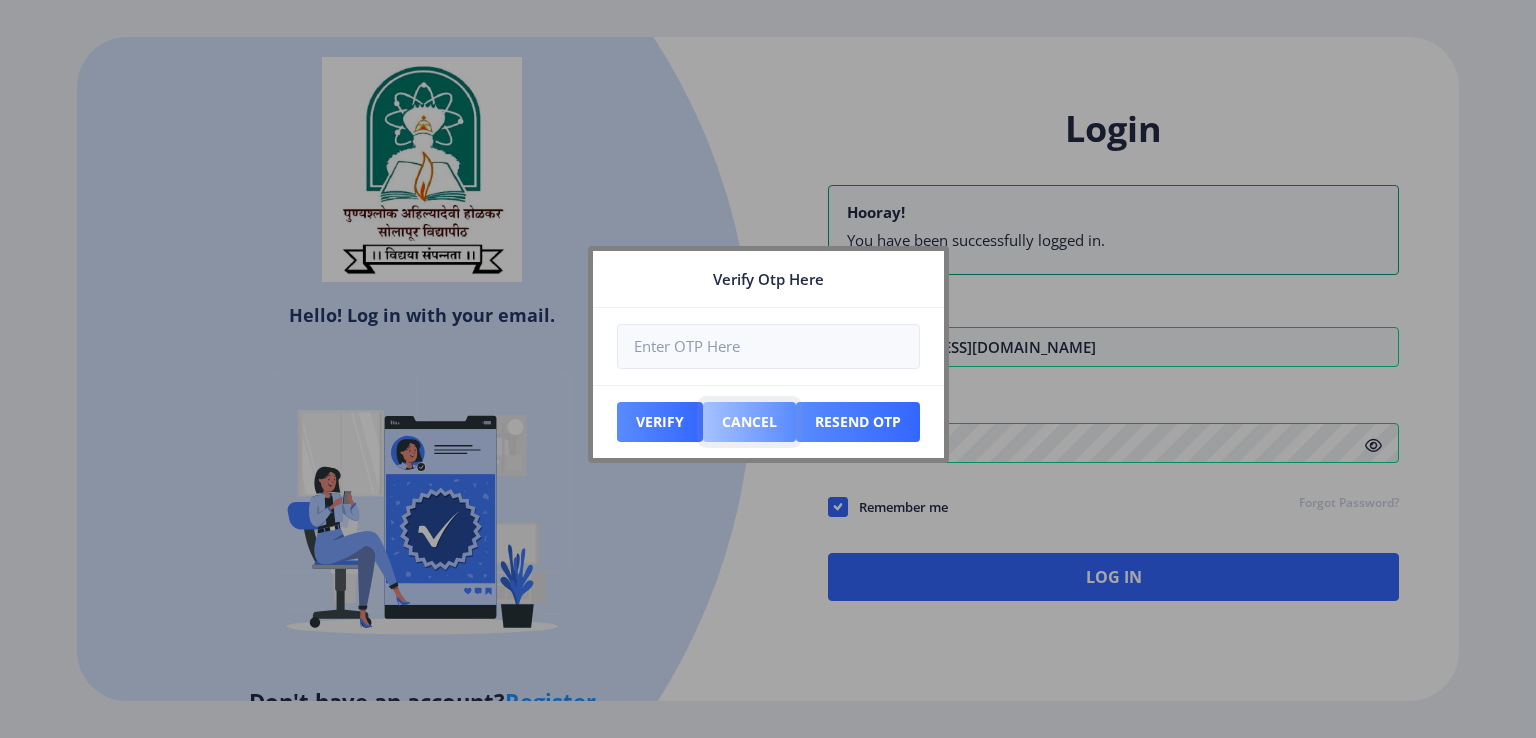 click on "Cancel" at bounding box center [660, 422] 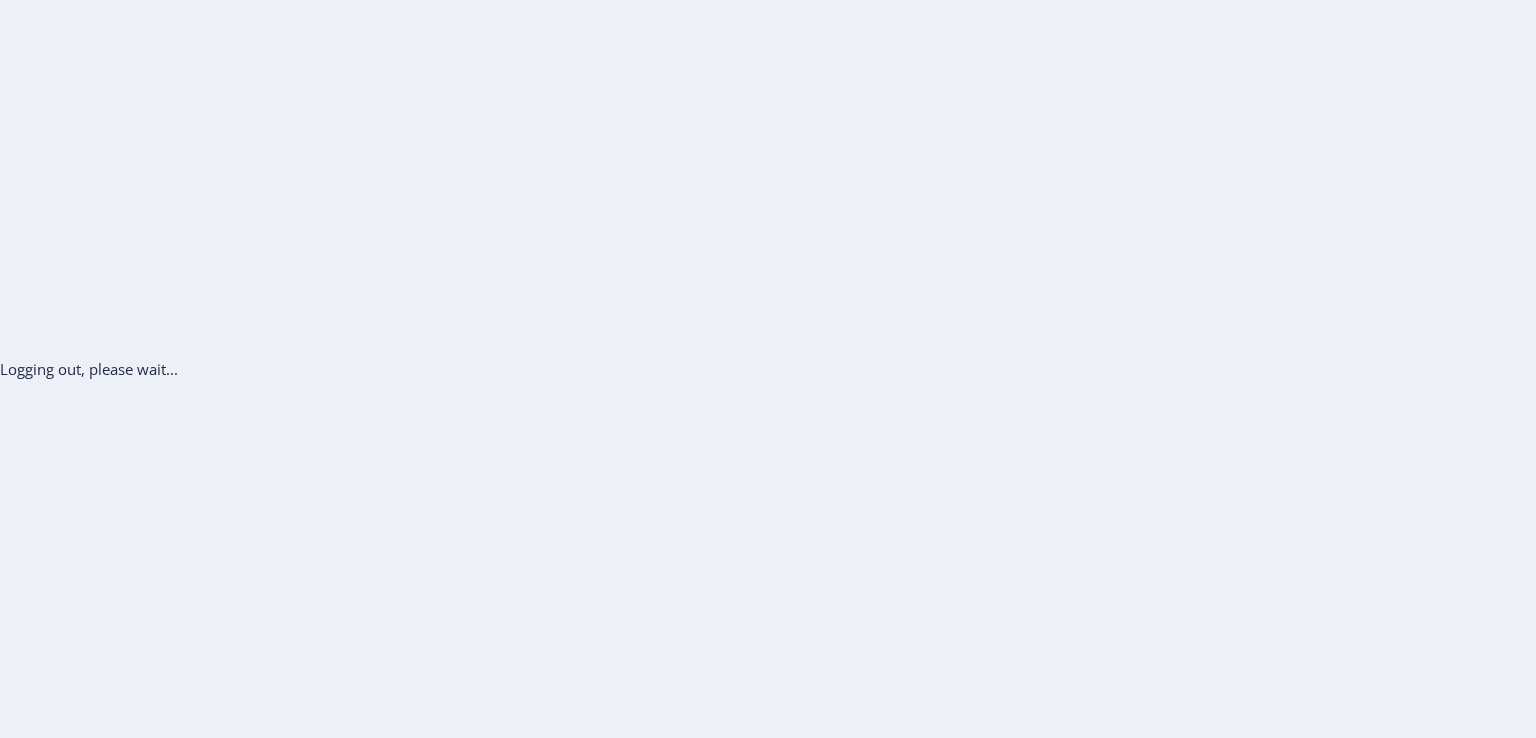 click on "Logging out, please wait..." 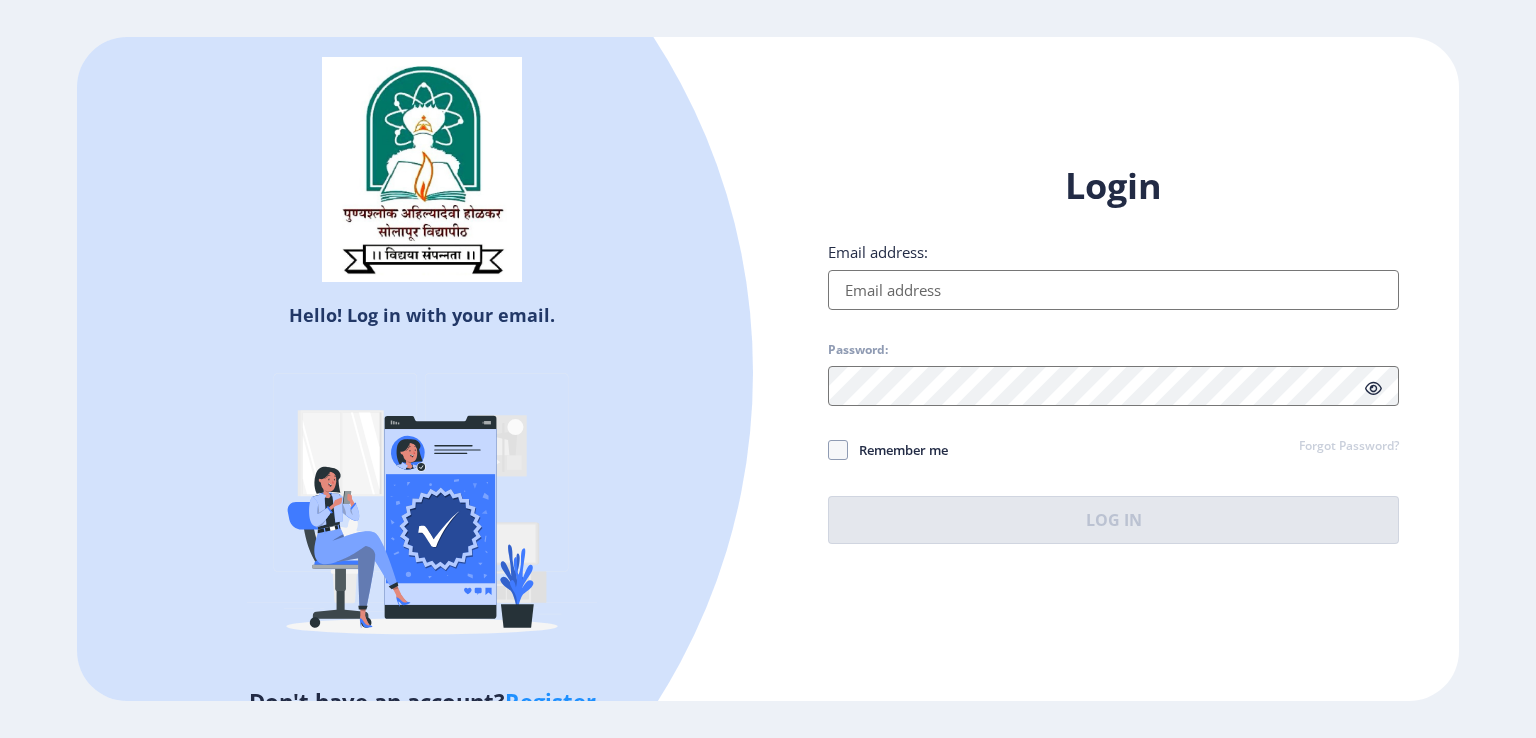 click on "Email address:" at bounding box center (1113, 290) 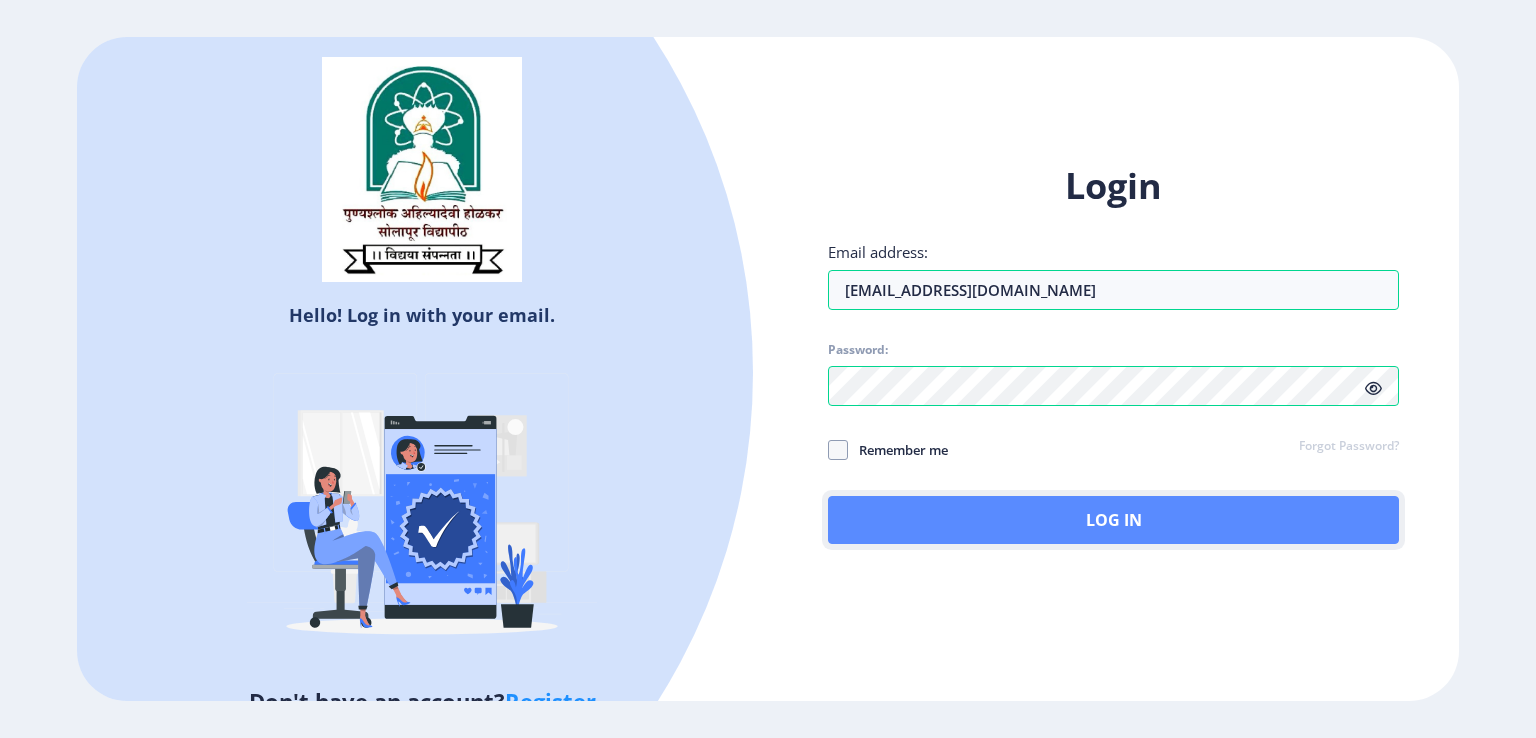 click on "Log In" 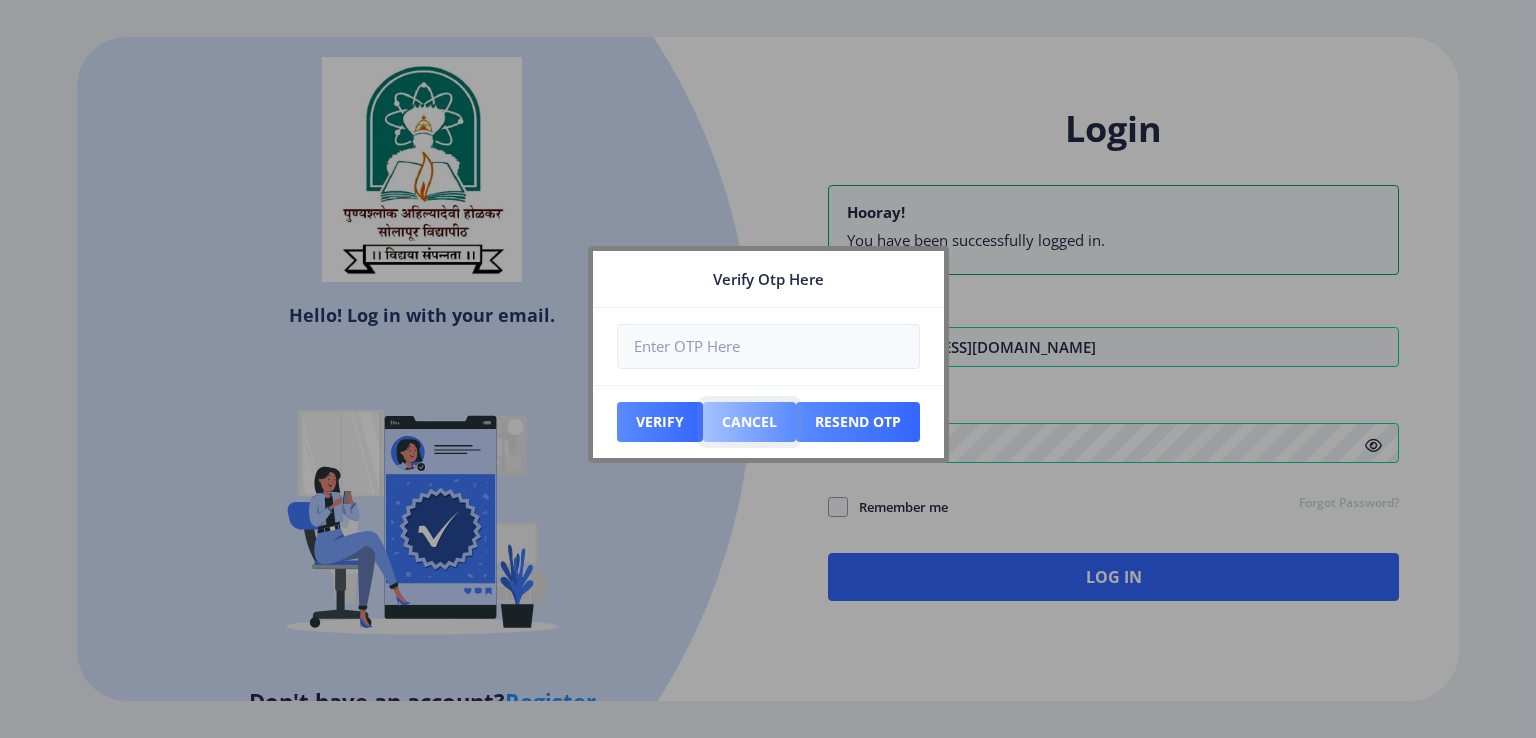 click on "Cancel" at bounding box center (660, 422) 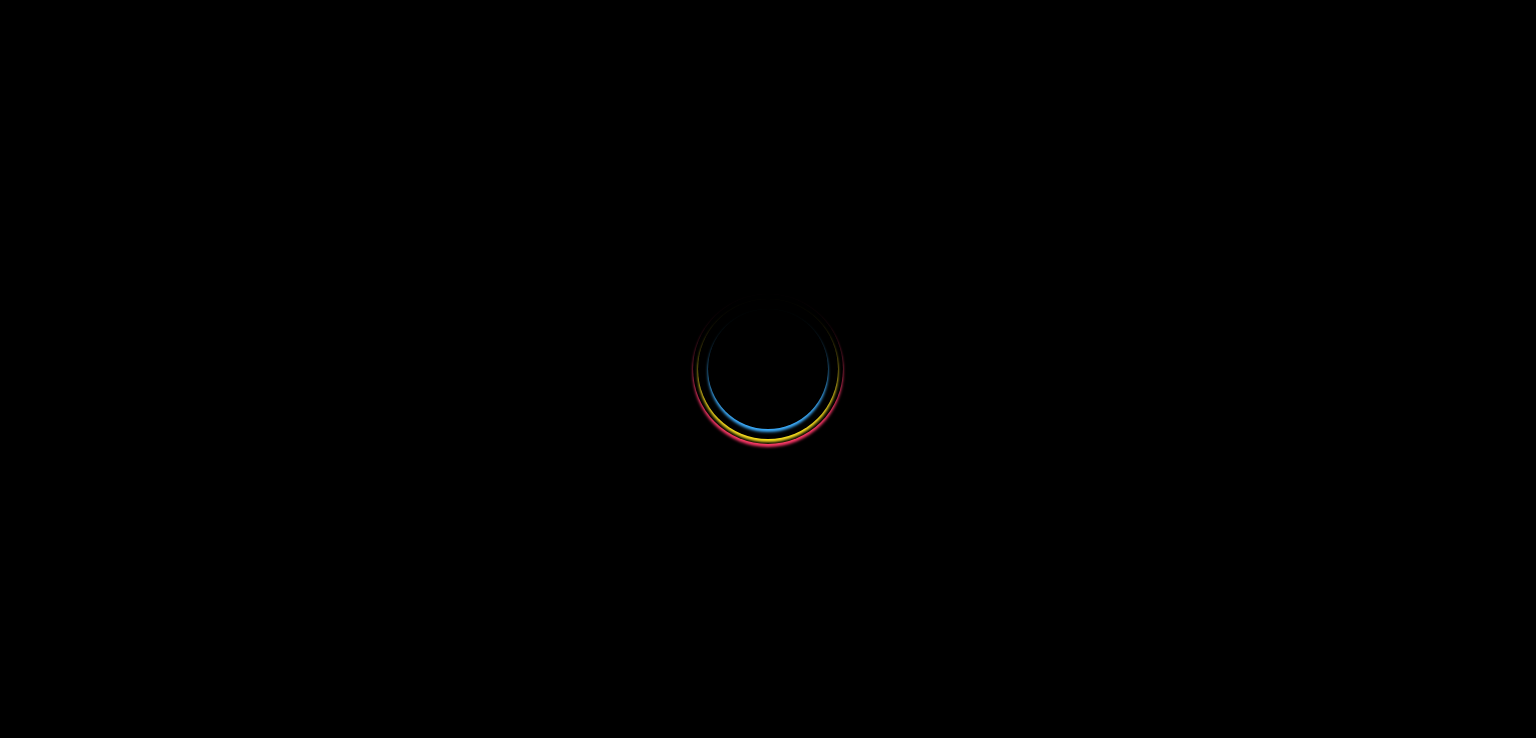 click at bounding box center [768, 369] 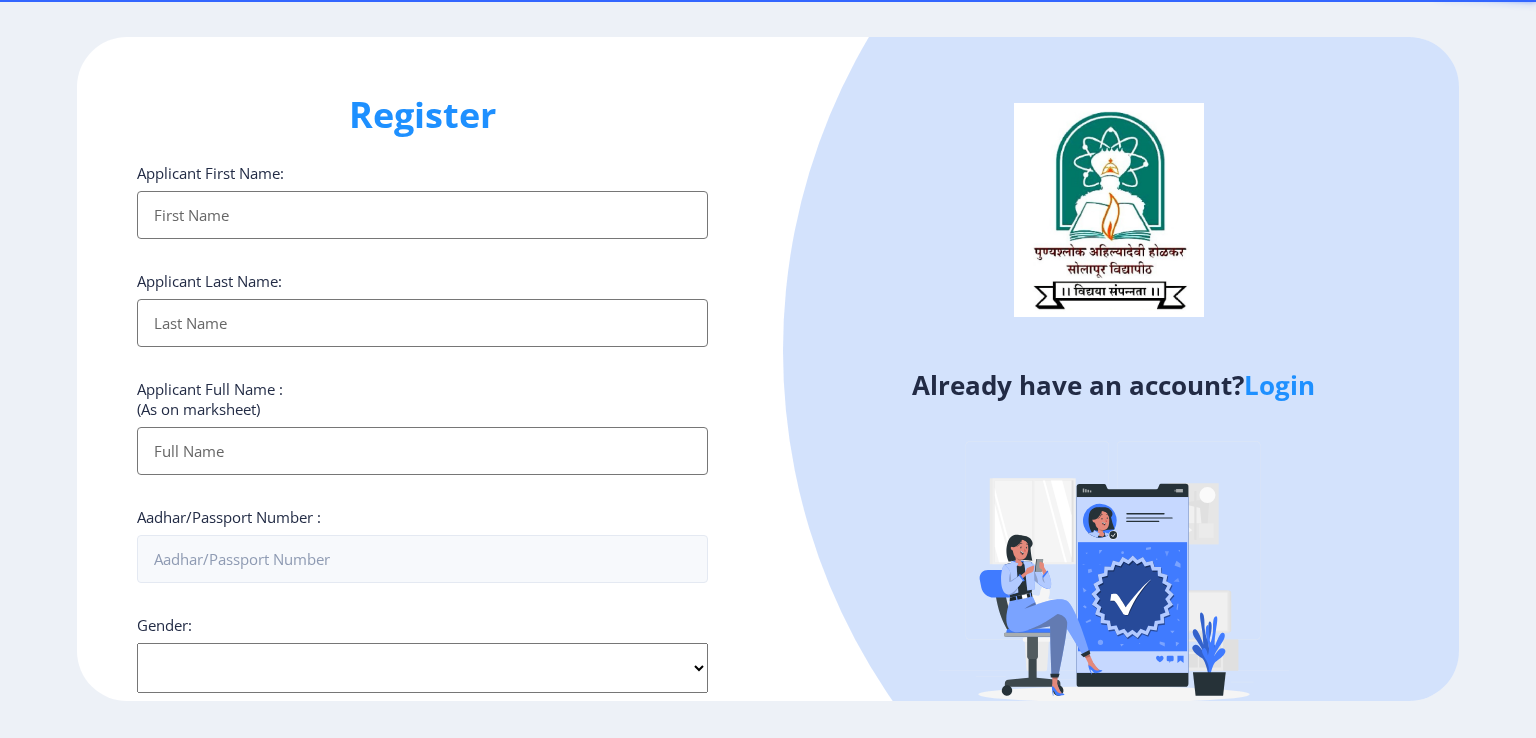 select 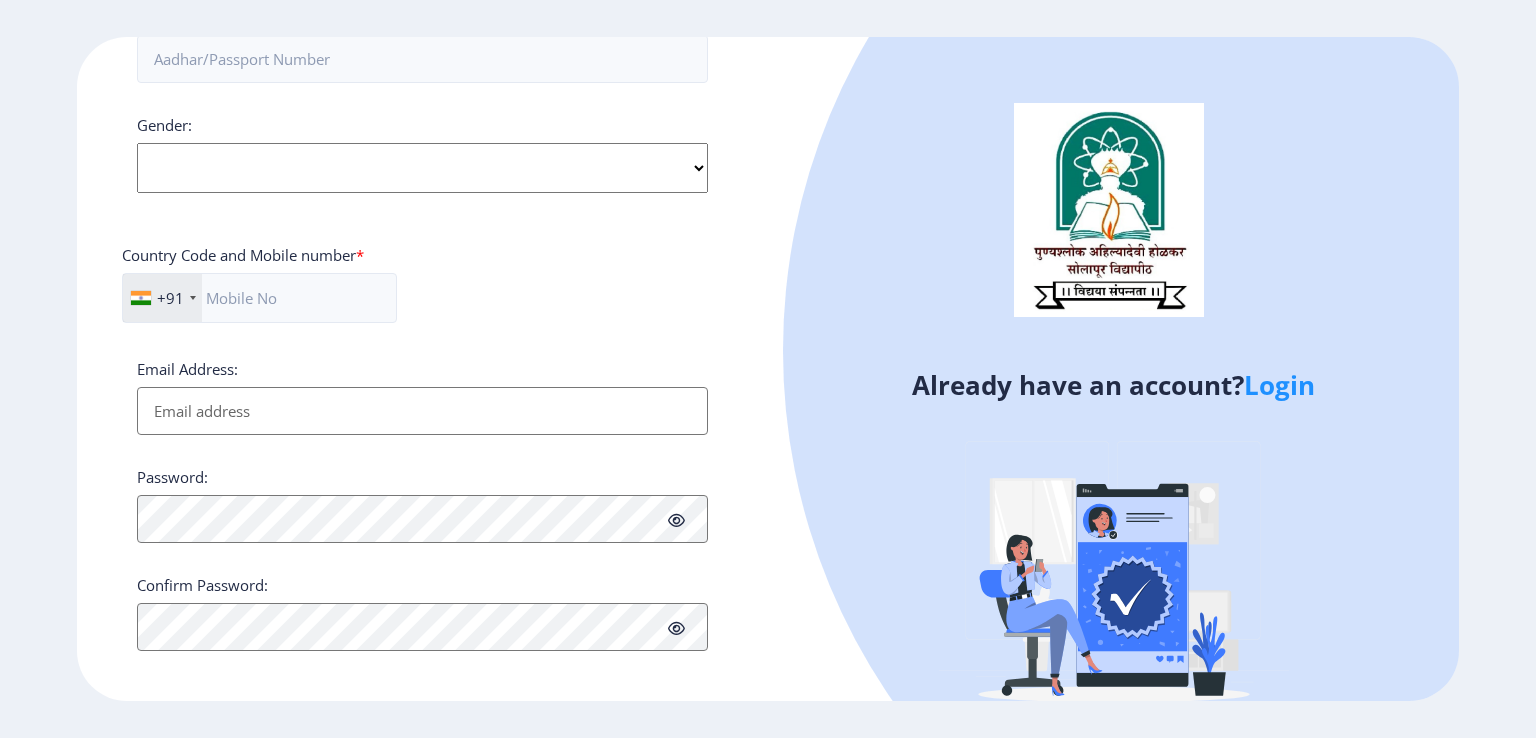 scroll, scrollTop: 510, scrollLeft: 0, axis: vertical 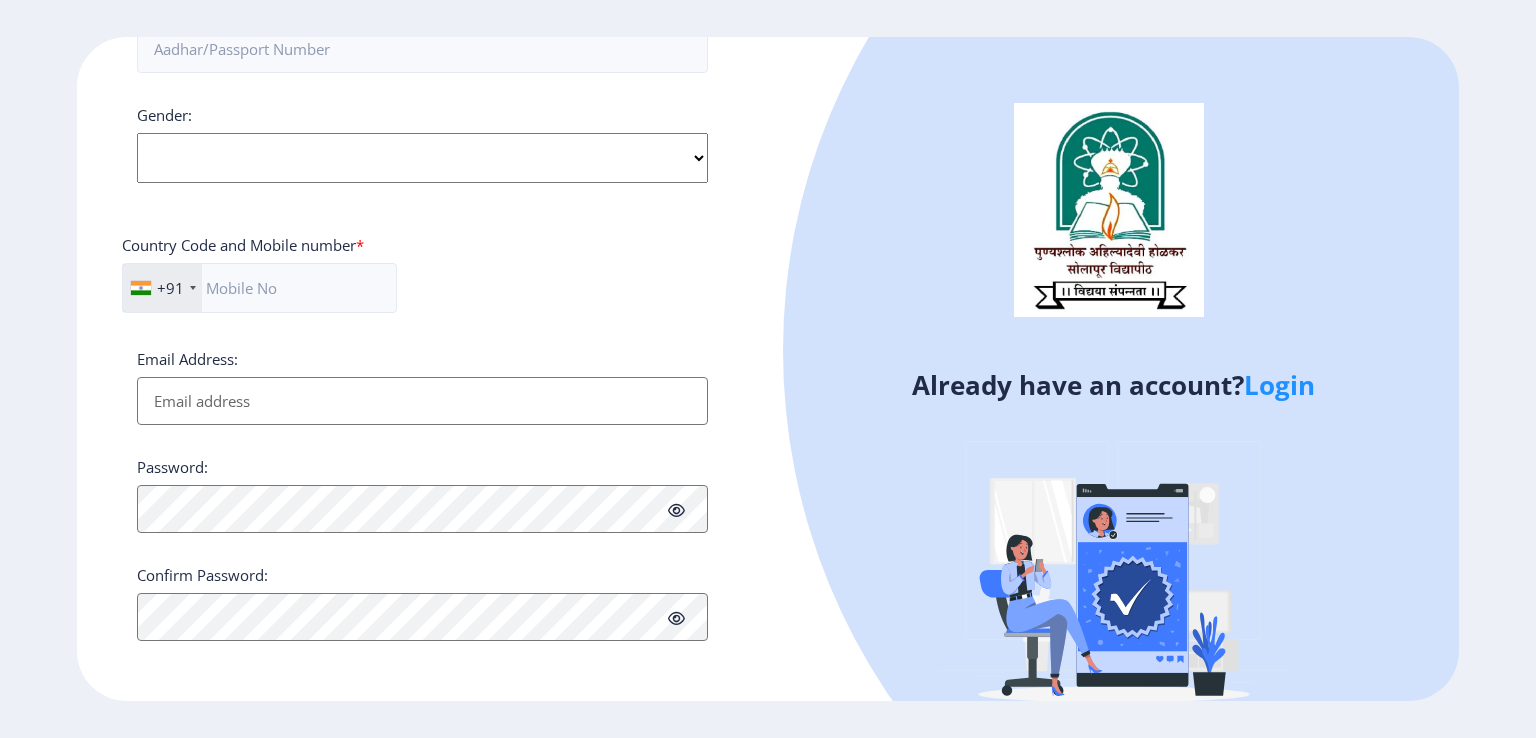 click on "Login" 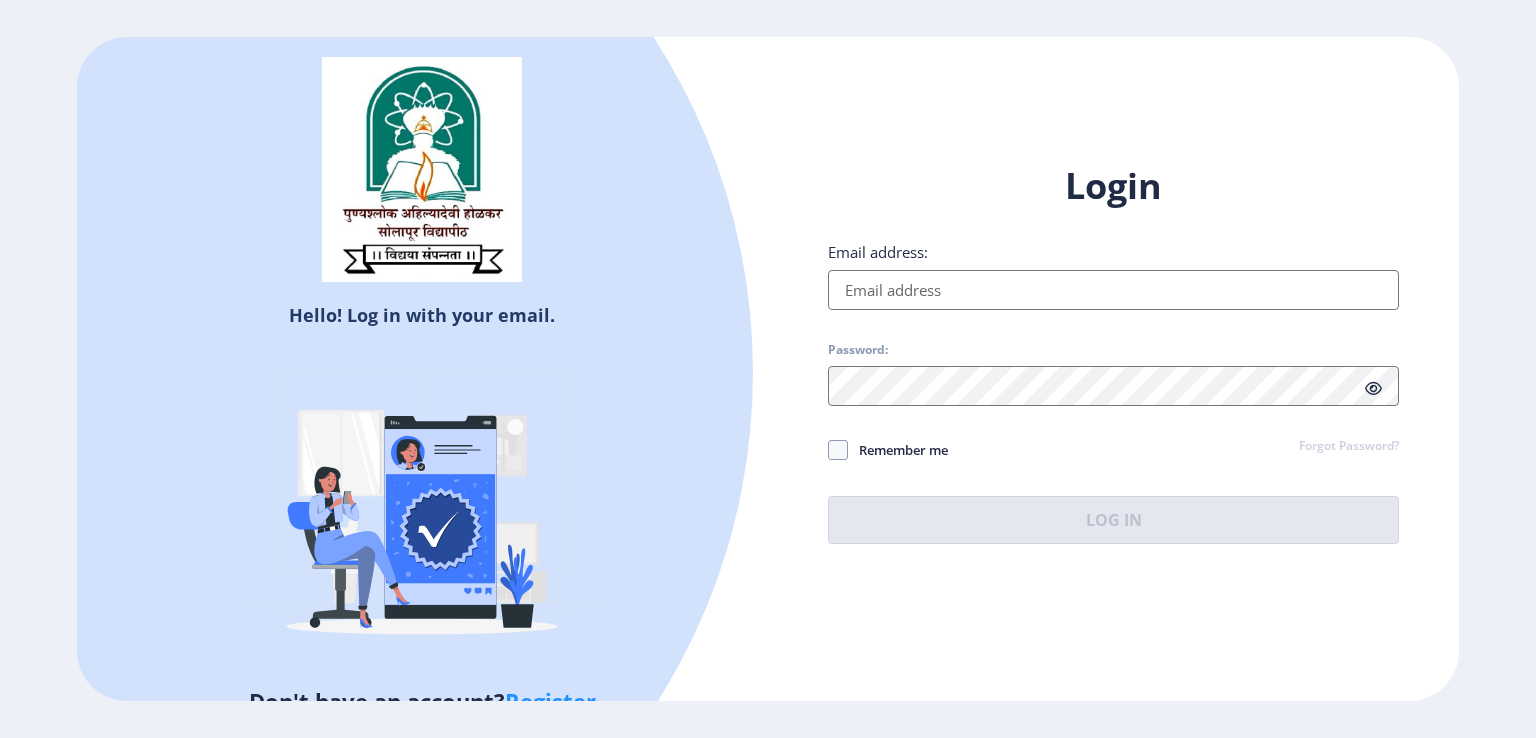 click on "Email address:" at bounding box center (1113, 290) 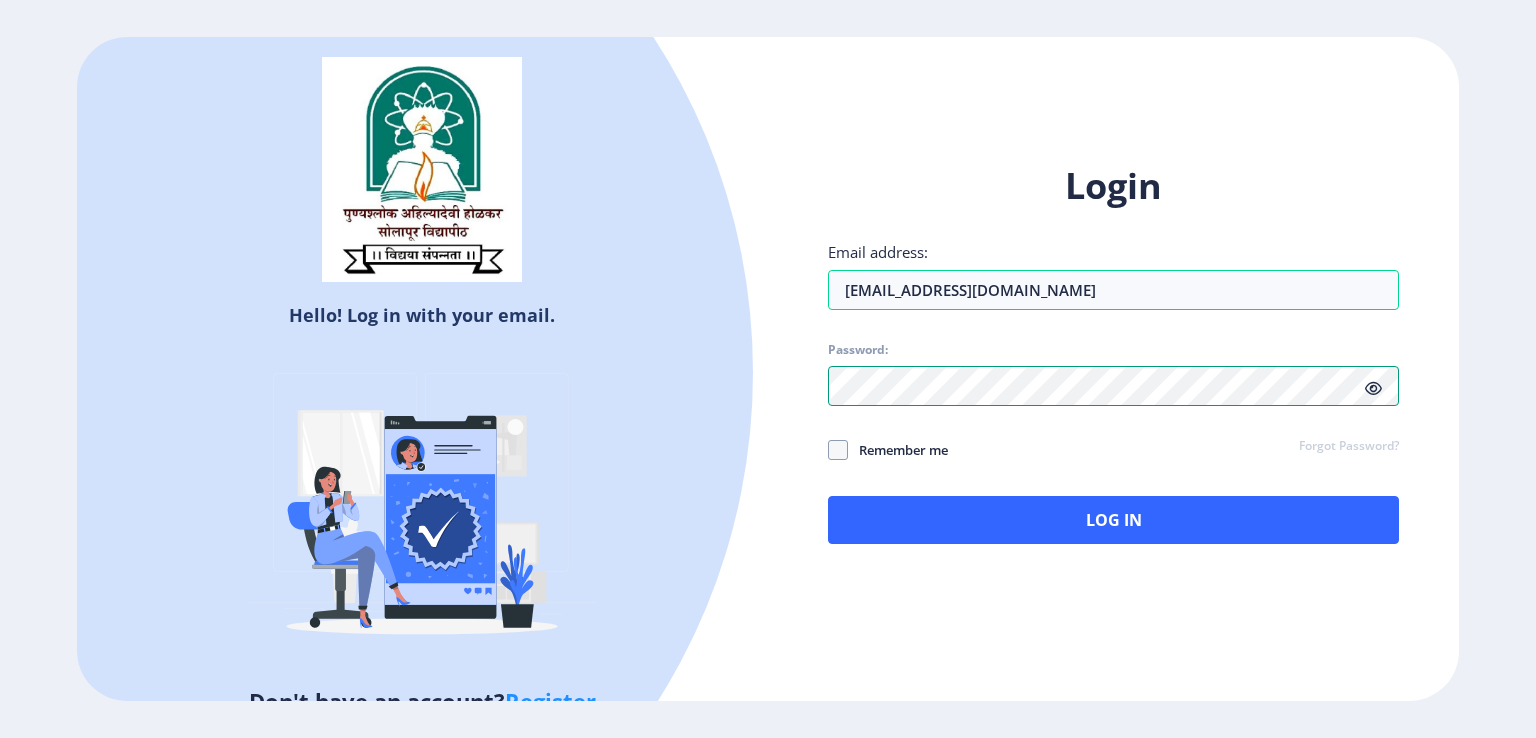 click on "Hello! Log in with your email. Don't have an account?  Register Login Email address: vishwanathsupekar25@gmail.com Password: Remember me Forgot Password?  Log In   Don't have an account?  Register" 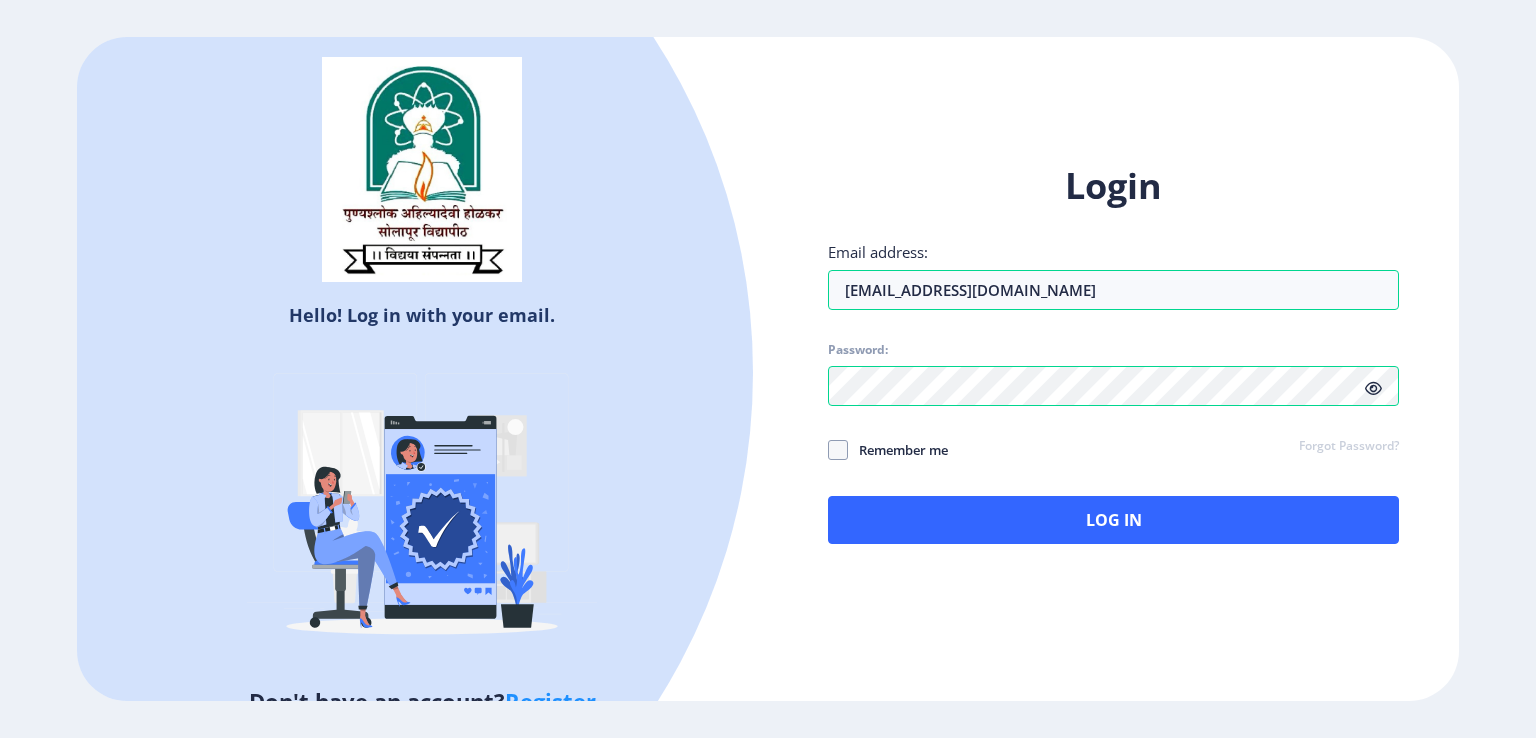 click 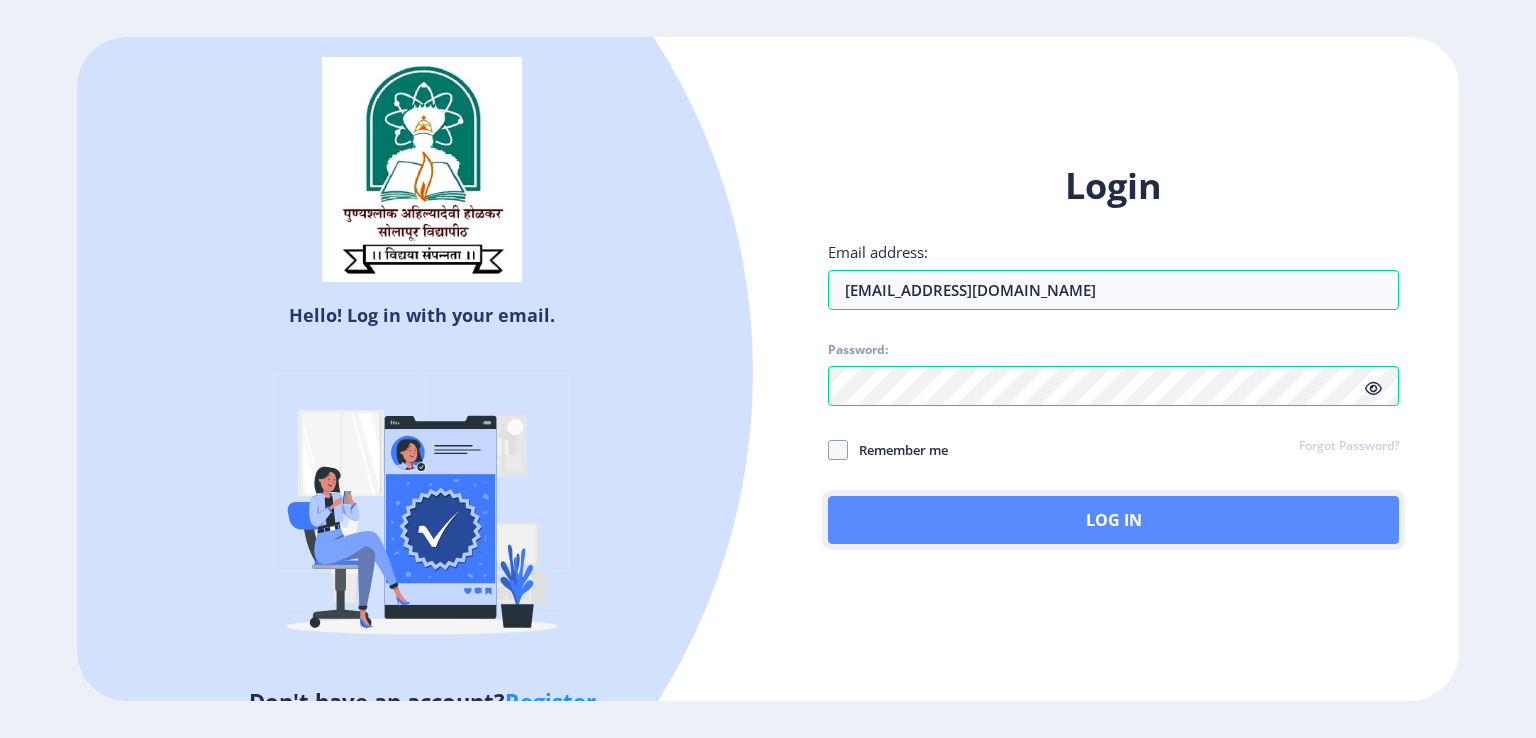 click on "Log In" 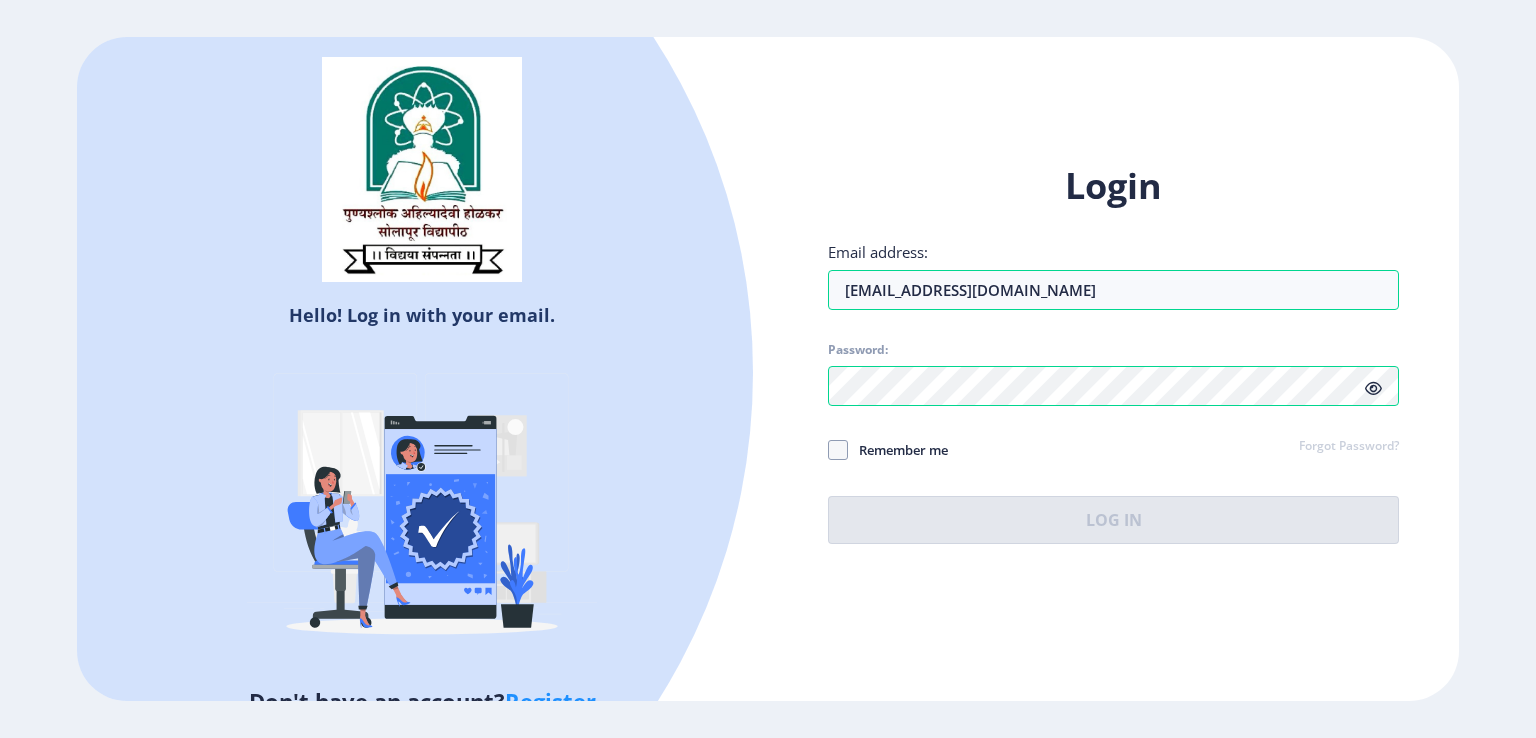 click 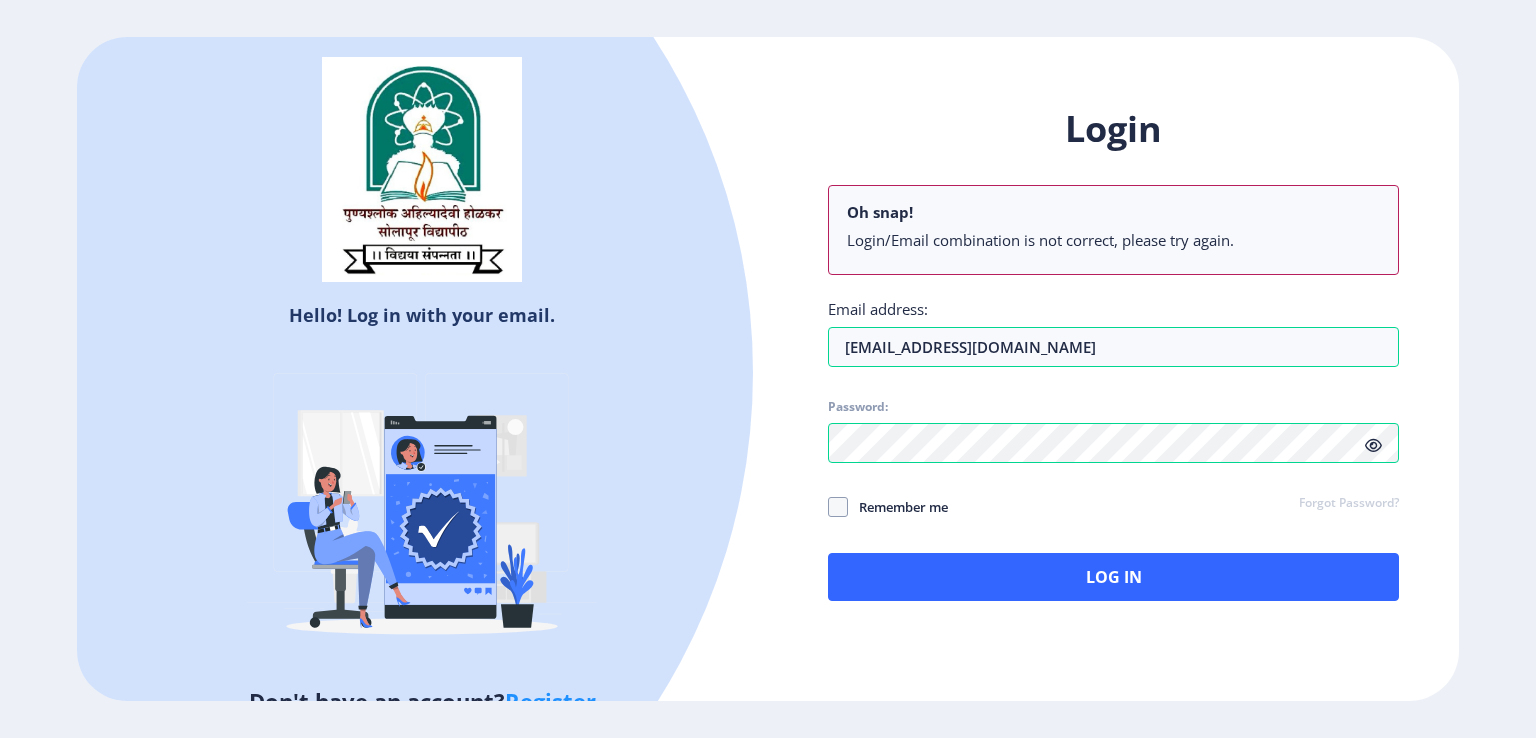 click 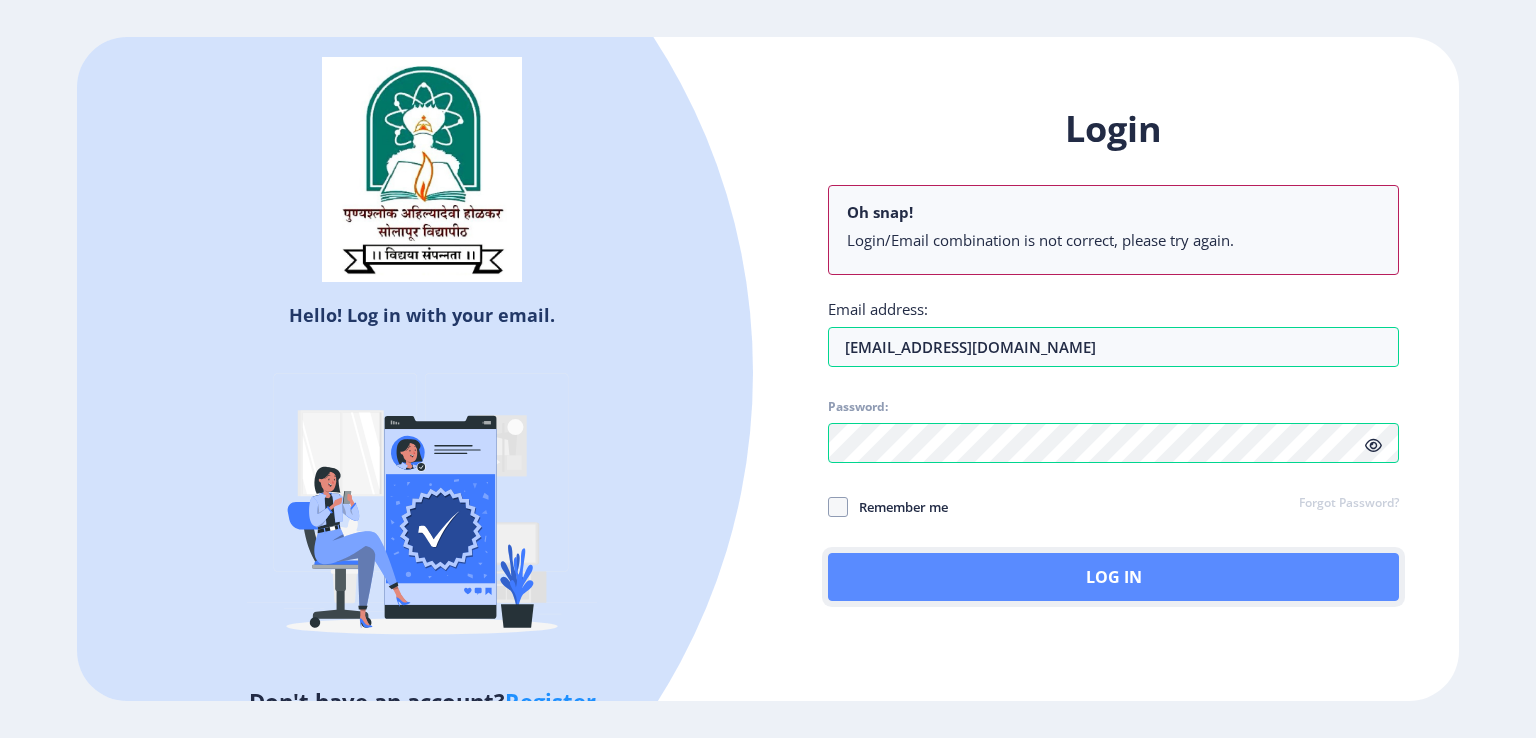 click on "Log In" 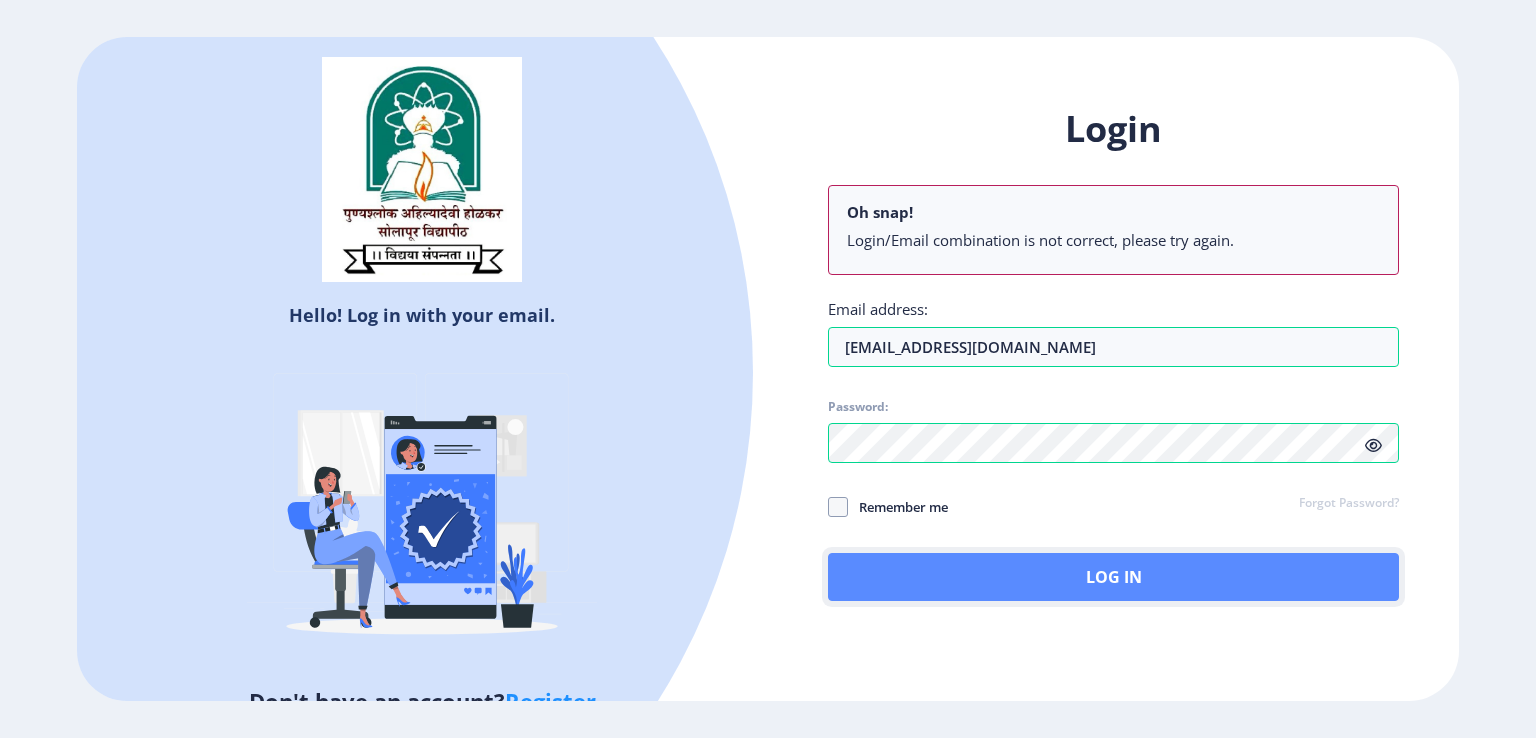 click on "Log In" 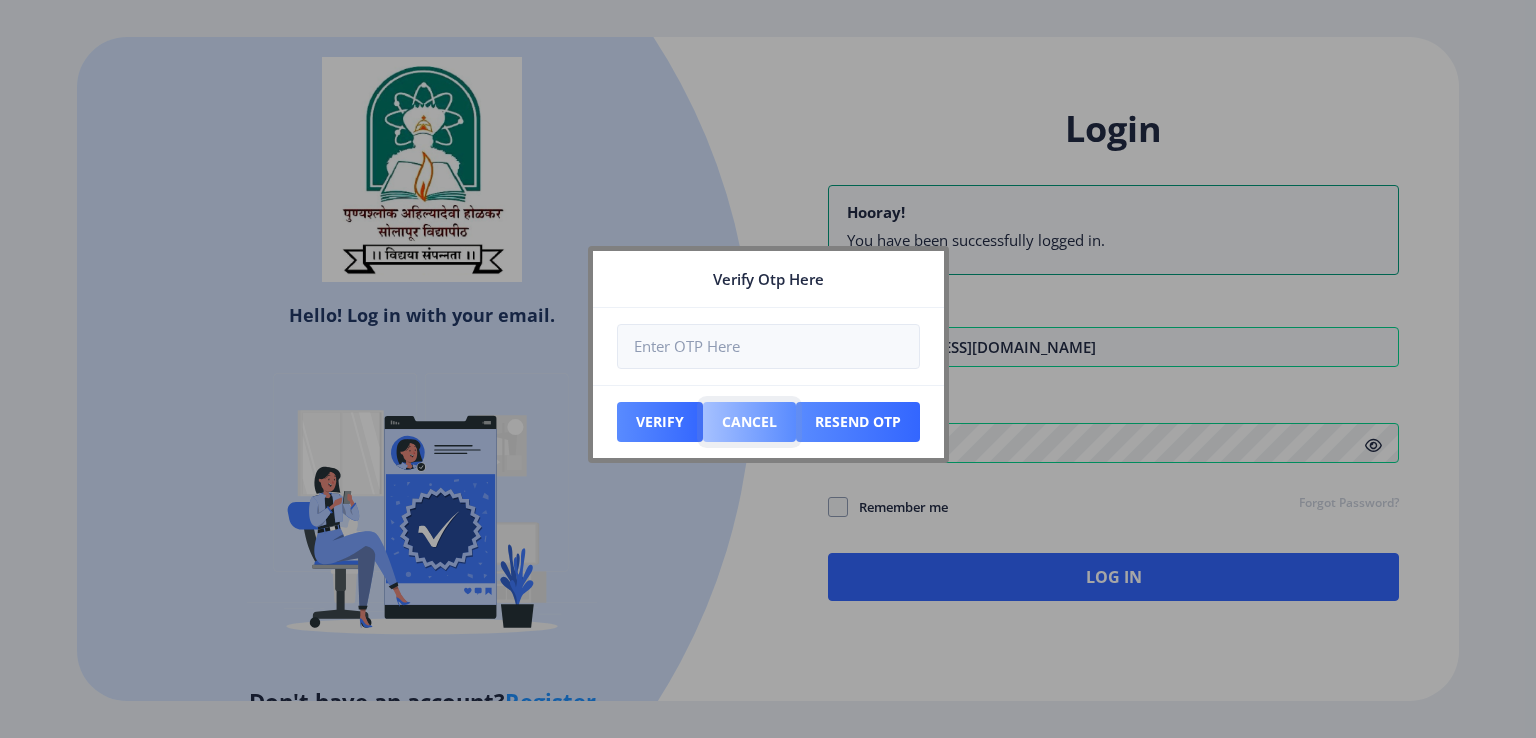 click on "Cancel" at bounding box center [660, 422] 